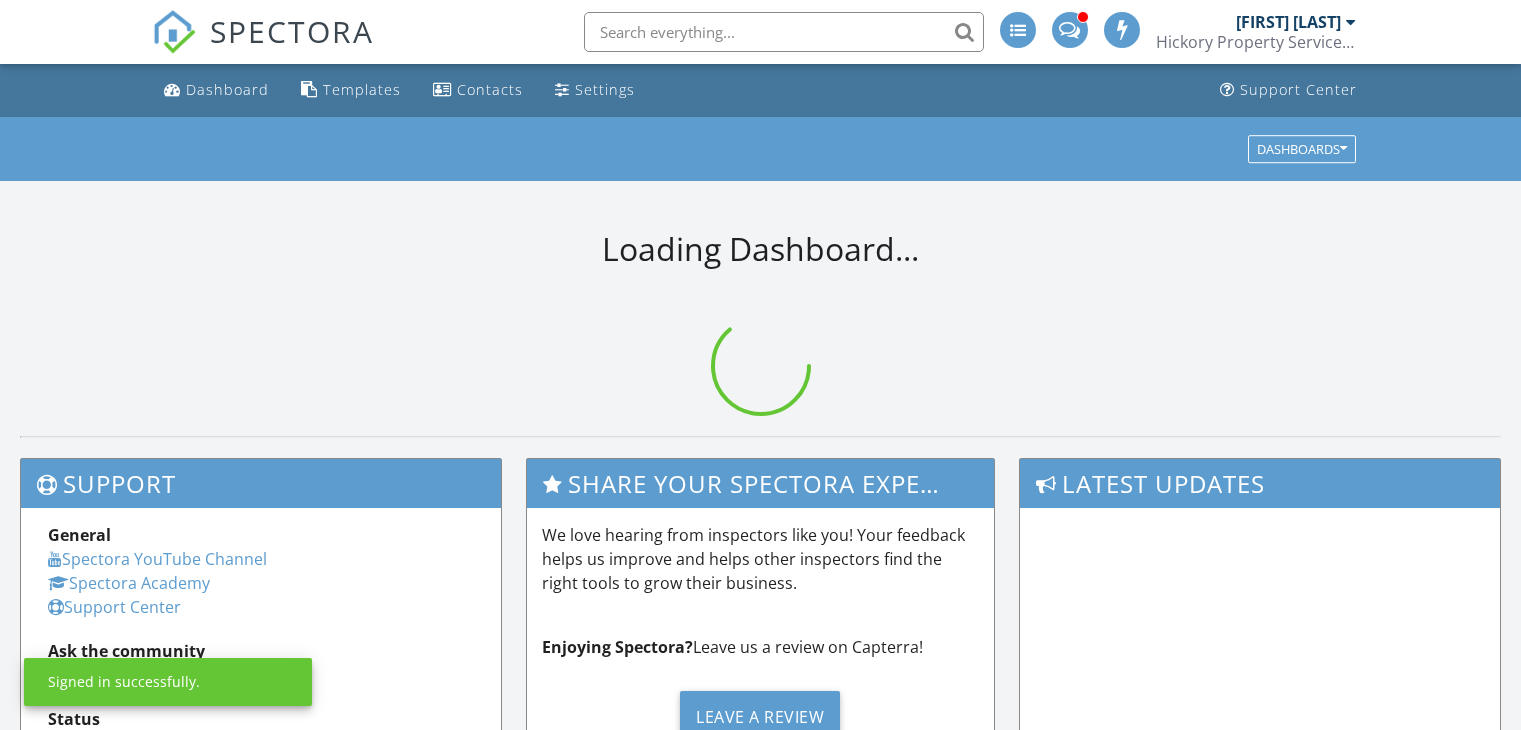scroll, scrollTop: 0, scrollLeft: 0, axis: both 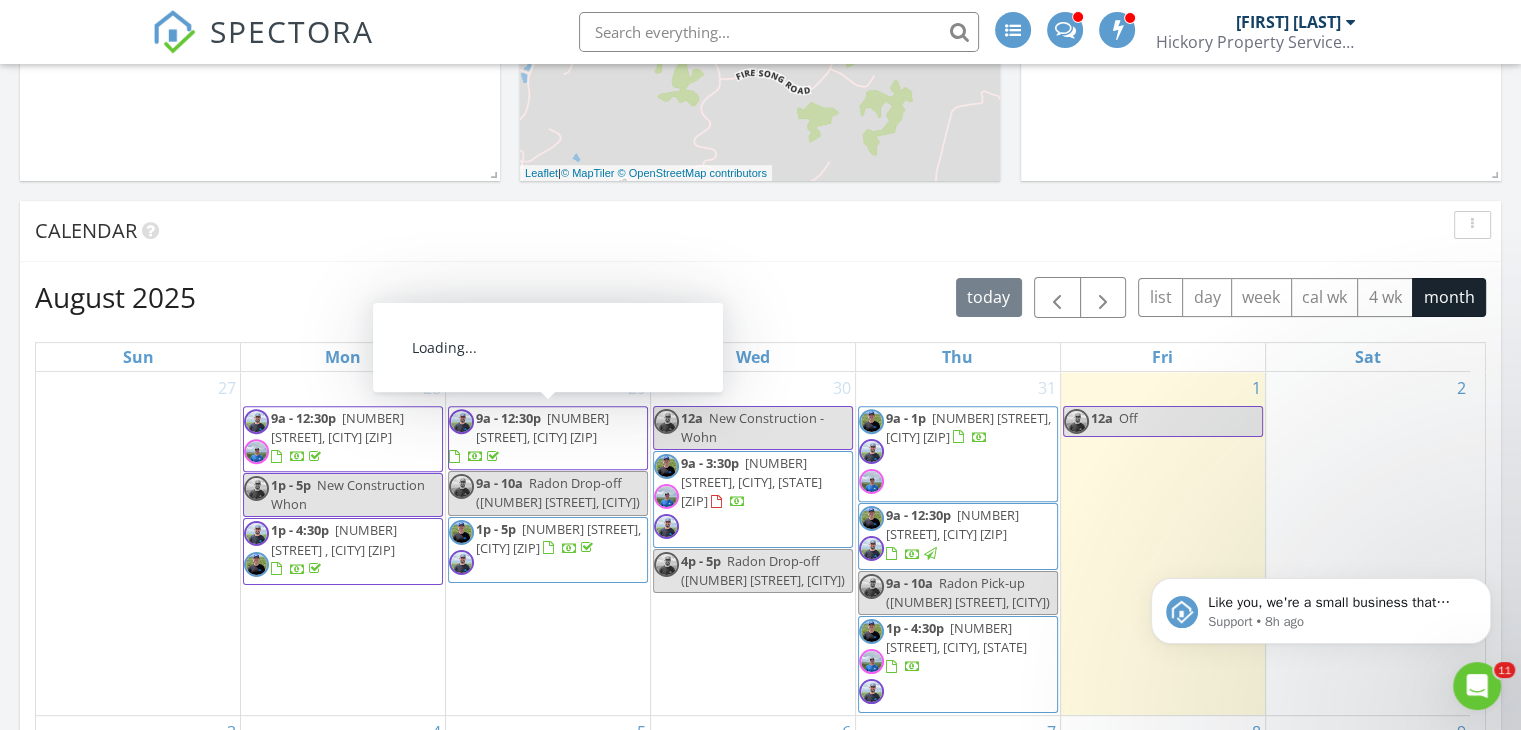 click on "[NUMBER] [STREET], [CITY] [POSTAL_CODE]" at bounding box center (542, 427) 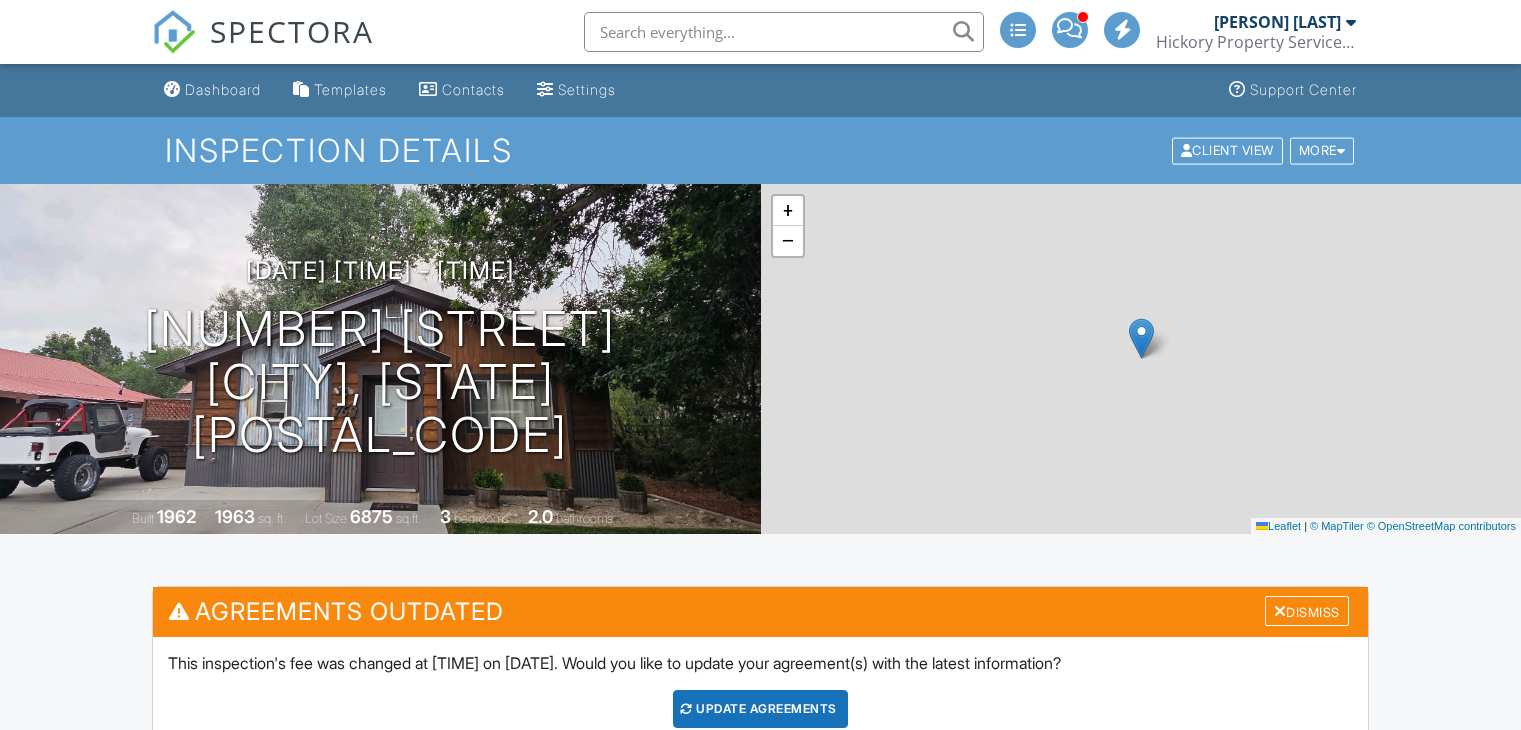 scroll, scrollTop: 0, scrollLeft: 0, axis: both 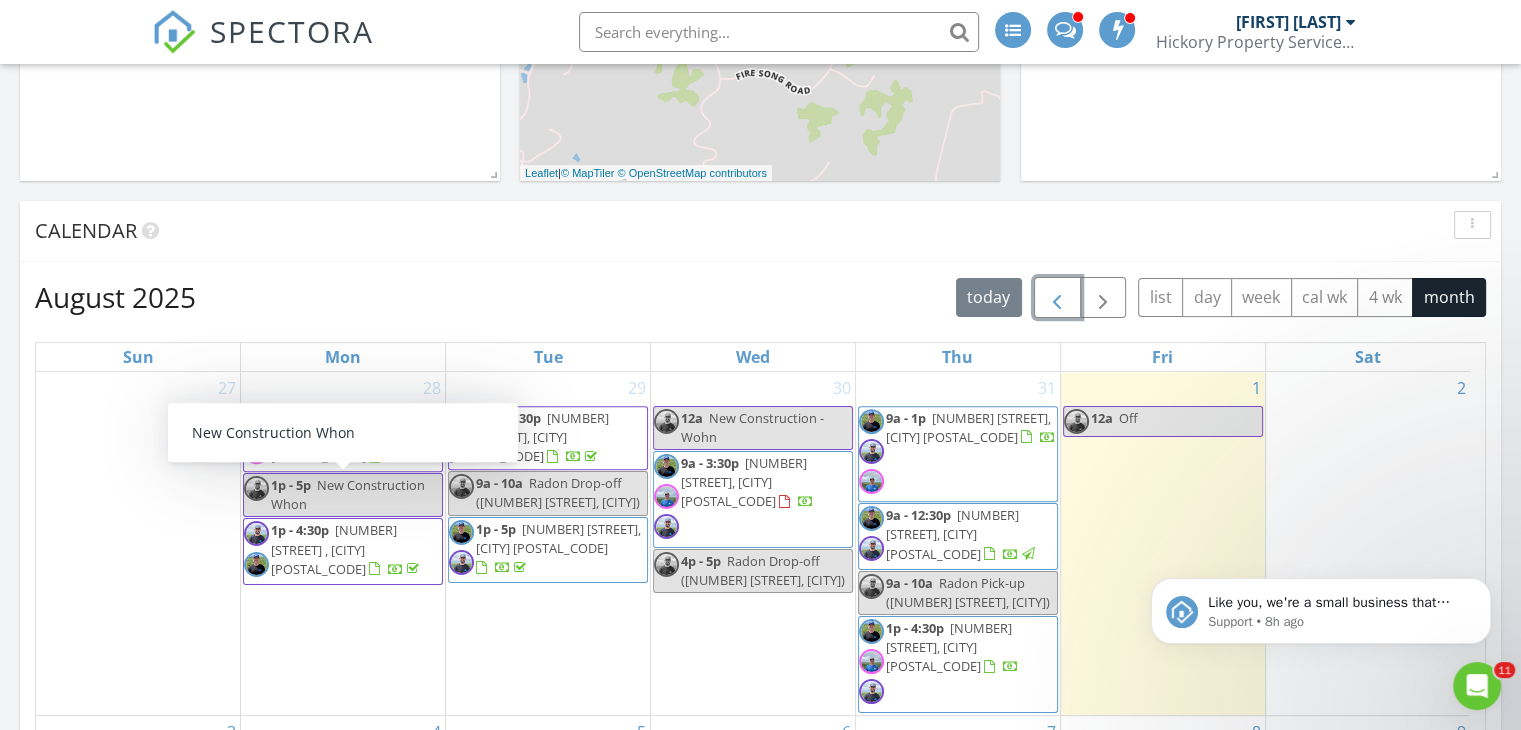 click at bounding box center (1057, 298) 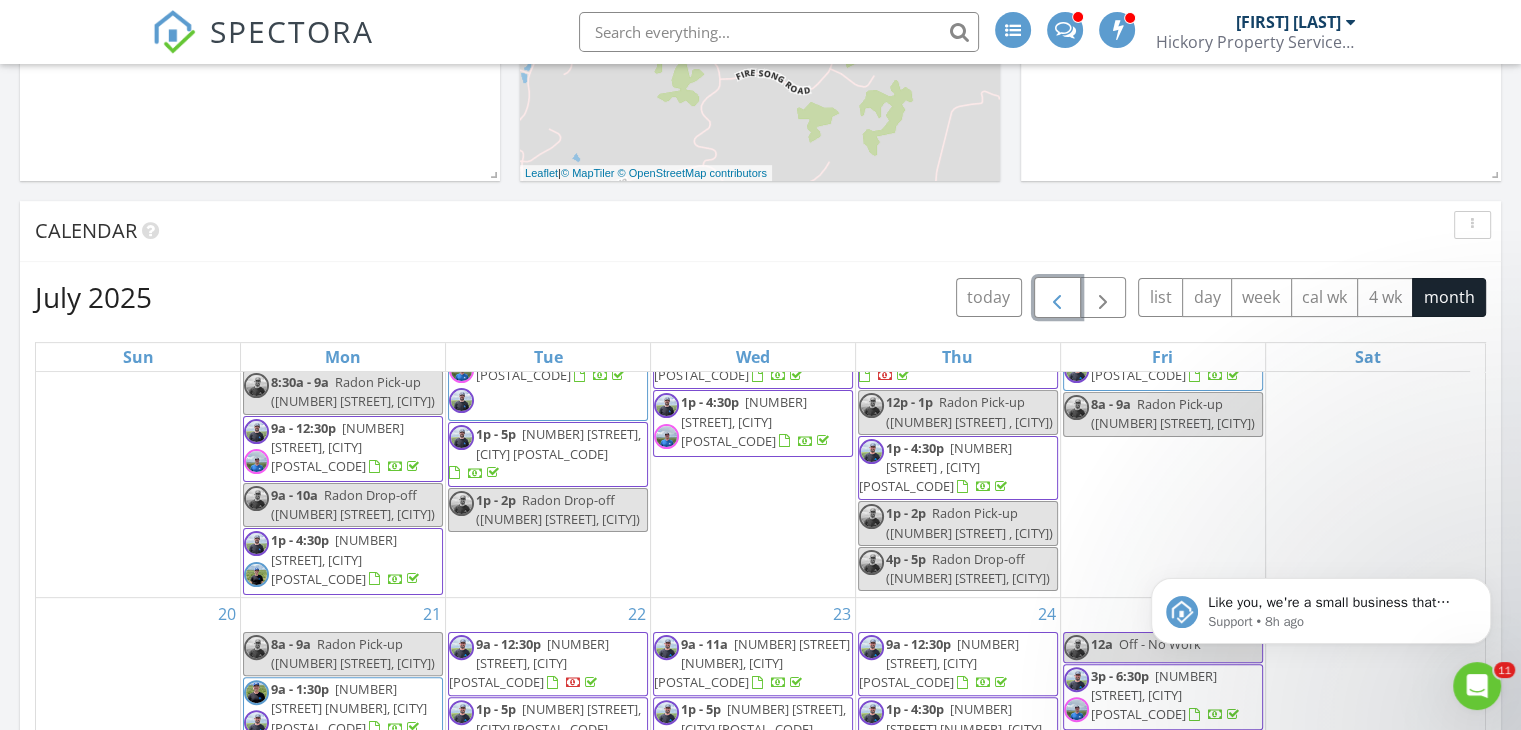 scroll, scrollTop: 704, scrollLeft: 0, axis: vertical 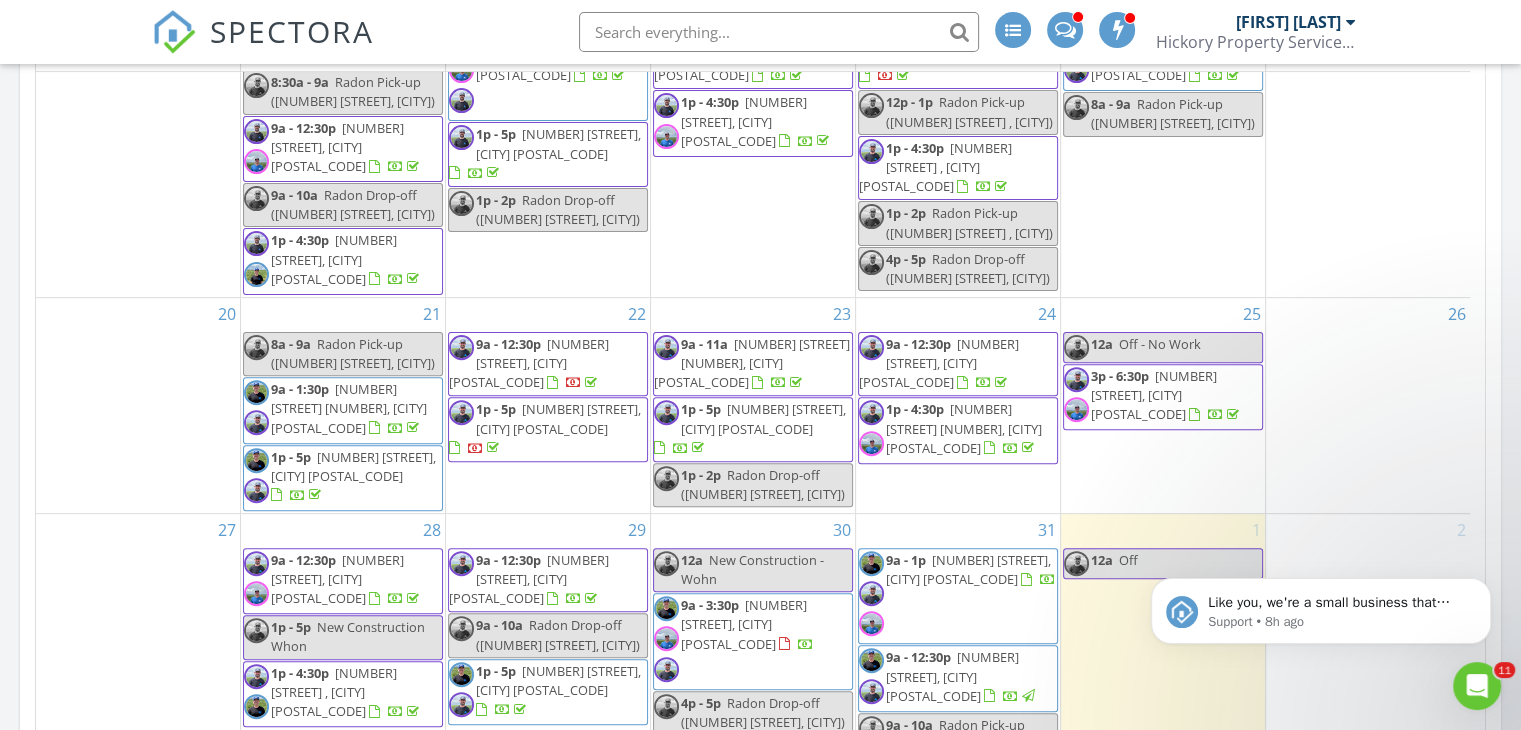 click on "352 Taylor St, Craig 81625" at bounding box center [558, 418] 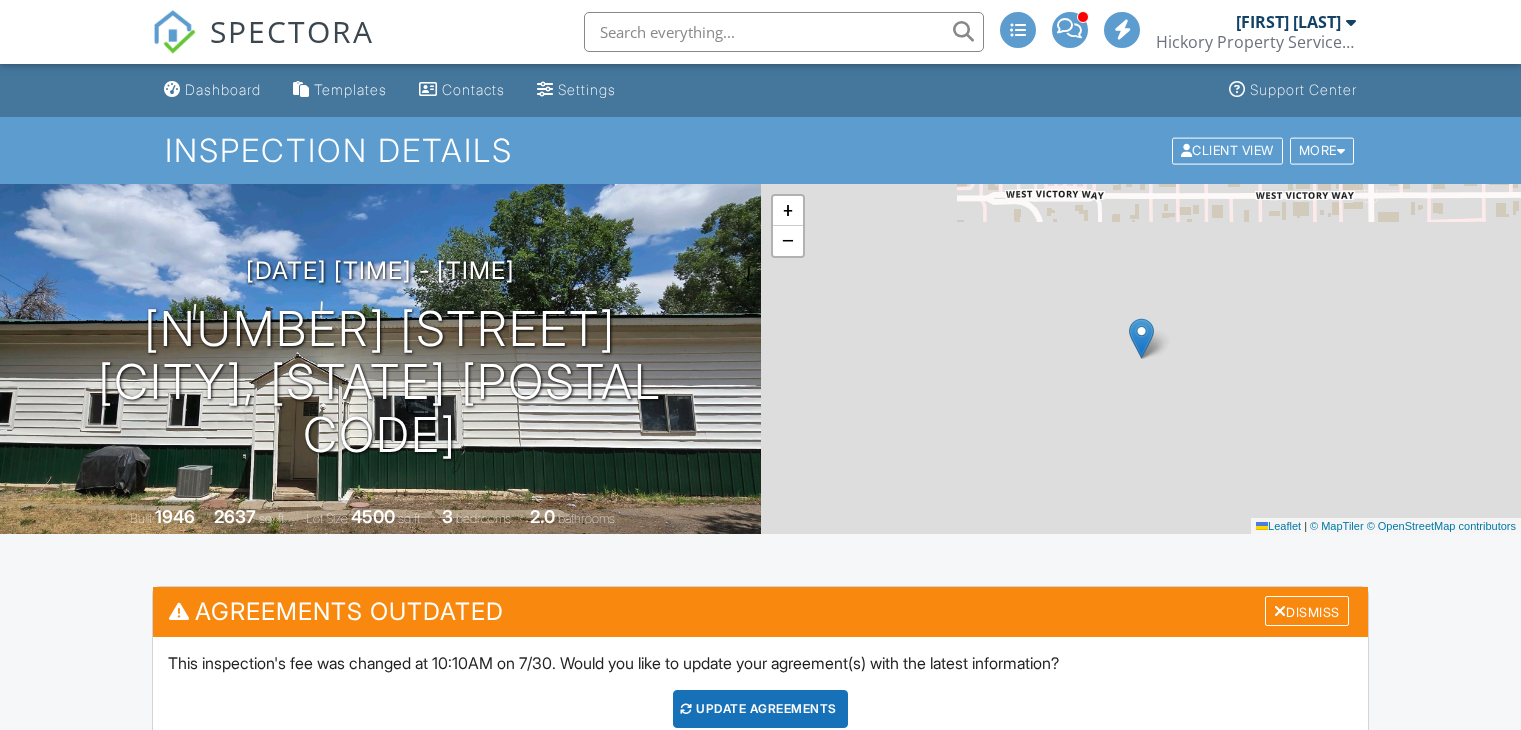 scroll, scrollTop: 0, scrollLeft: 0, axis: both 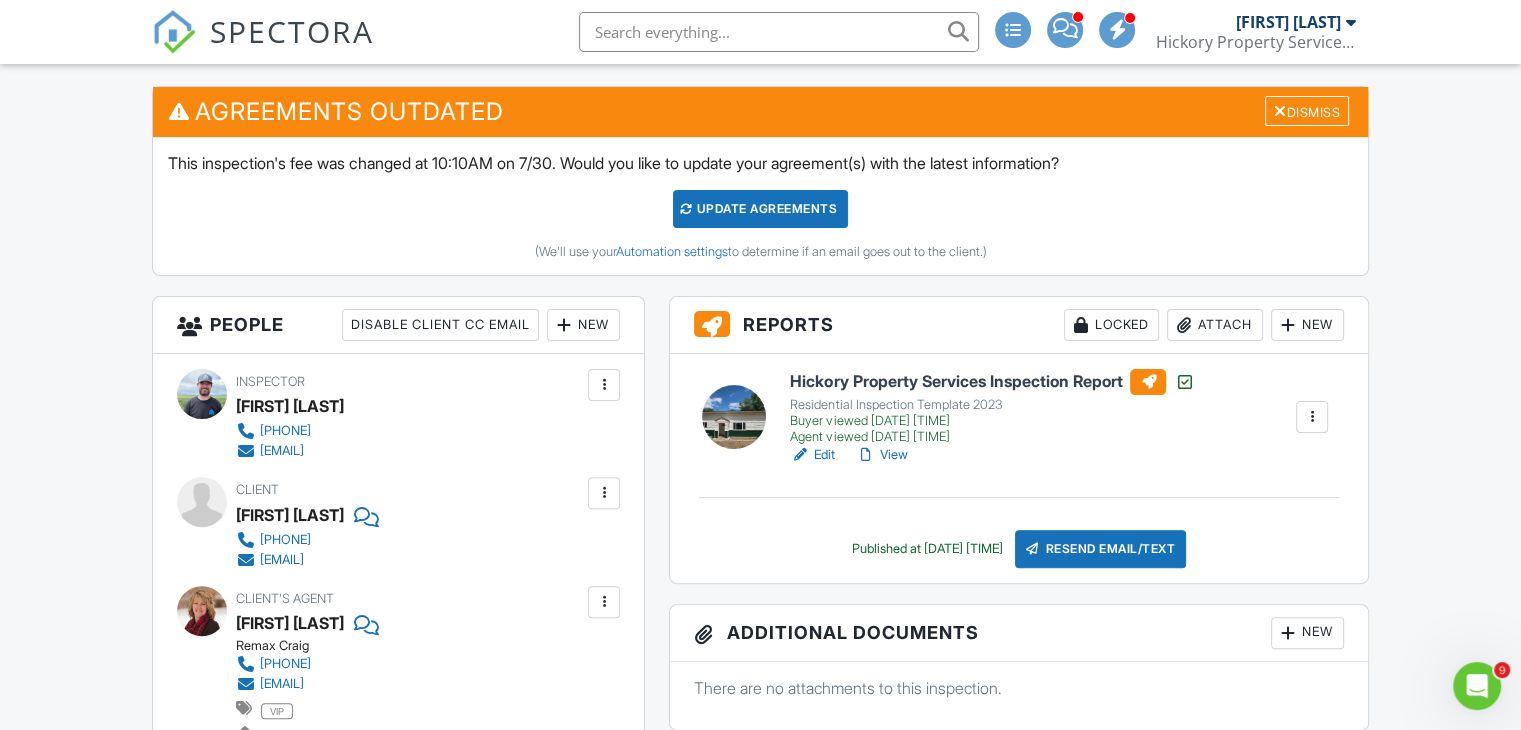 click on "Attach" at bounding box center [1215, 325] 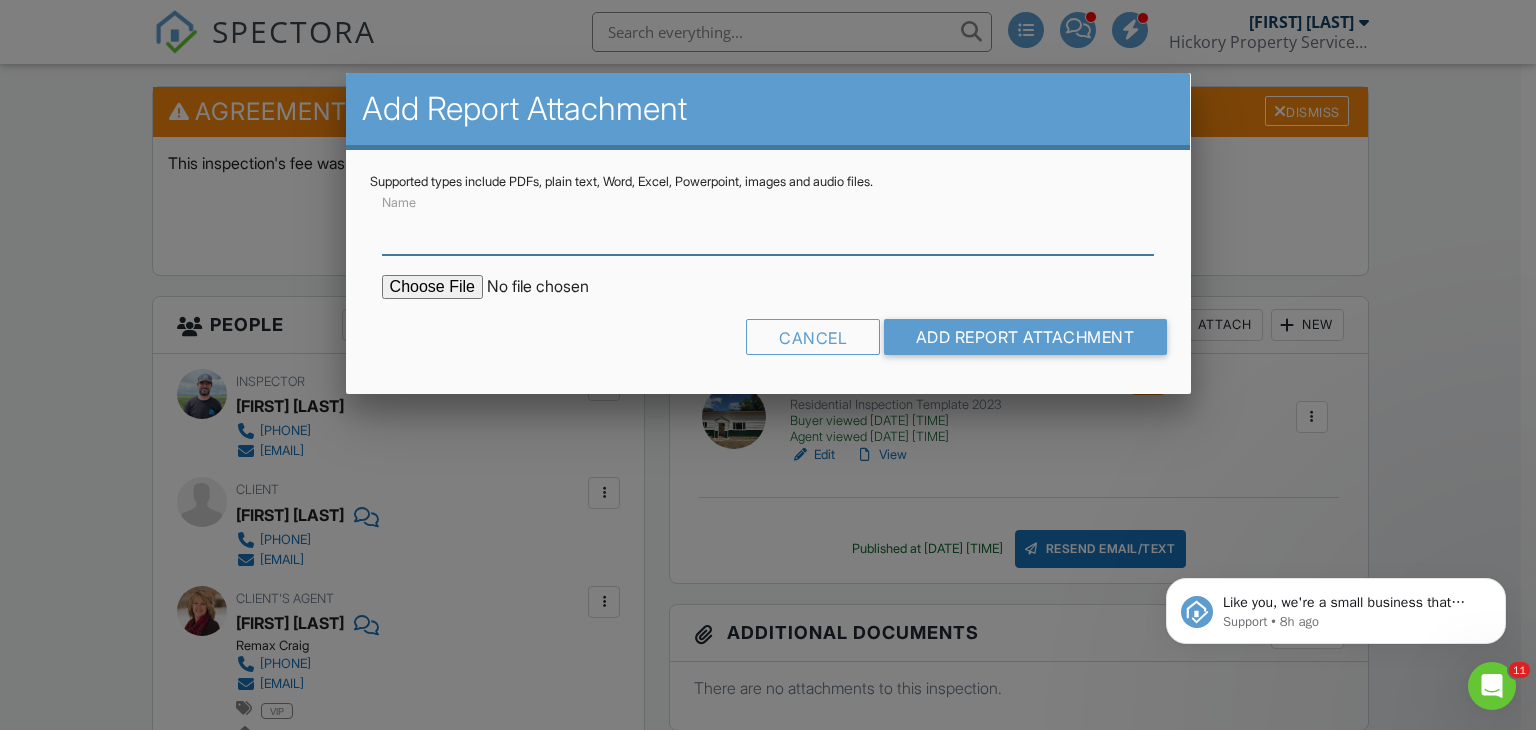 scroll, scrollTop: 0, scrollLeft: 0, axis: both 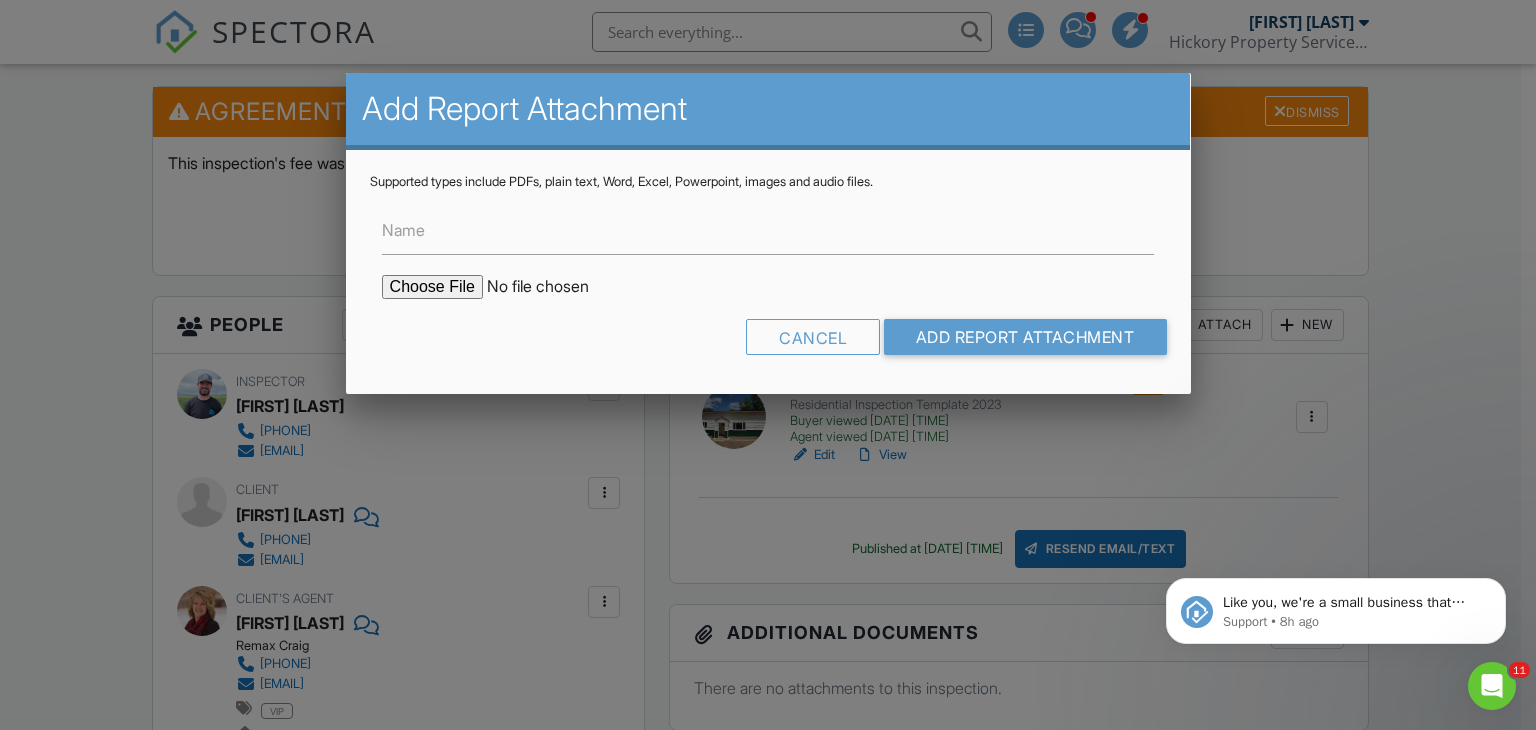 click at bounding box center (552, 287) 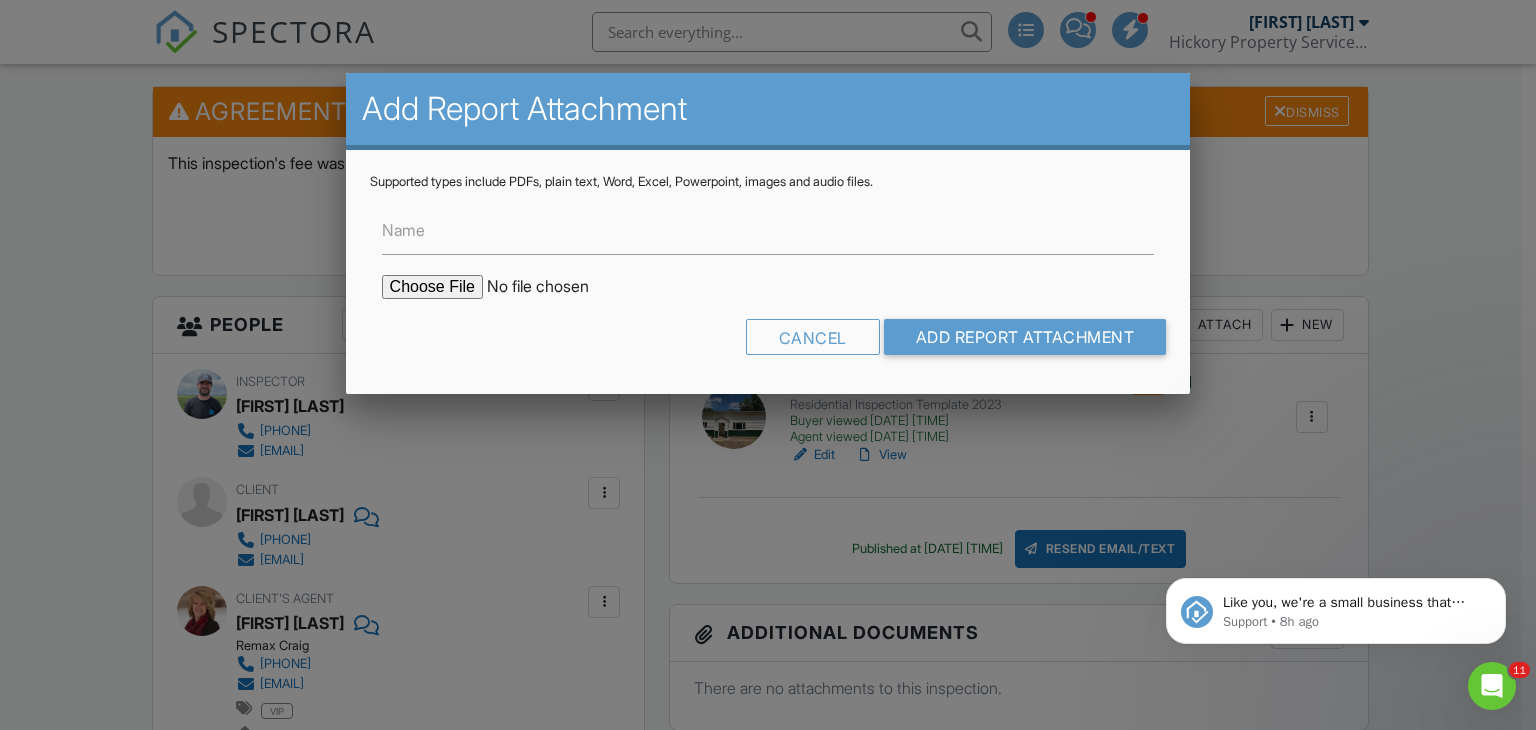type on "C:\fakepath\352-Taylot-St Radon Test.pdf" 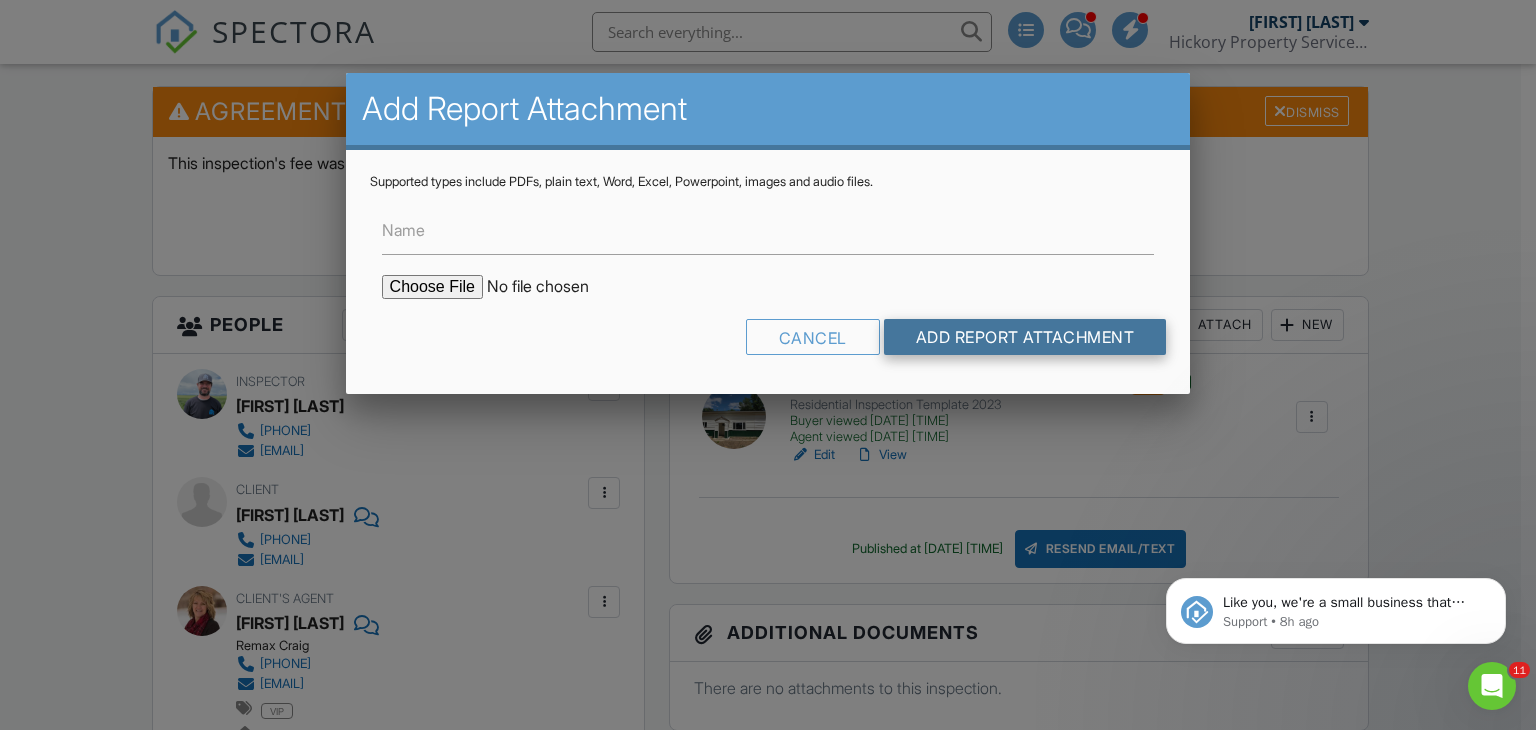 click on "Add Report Attachment" at bounding box center (1025, 337) 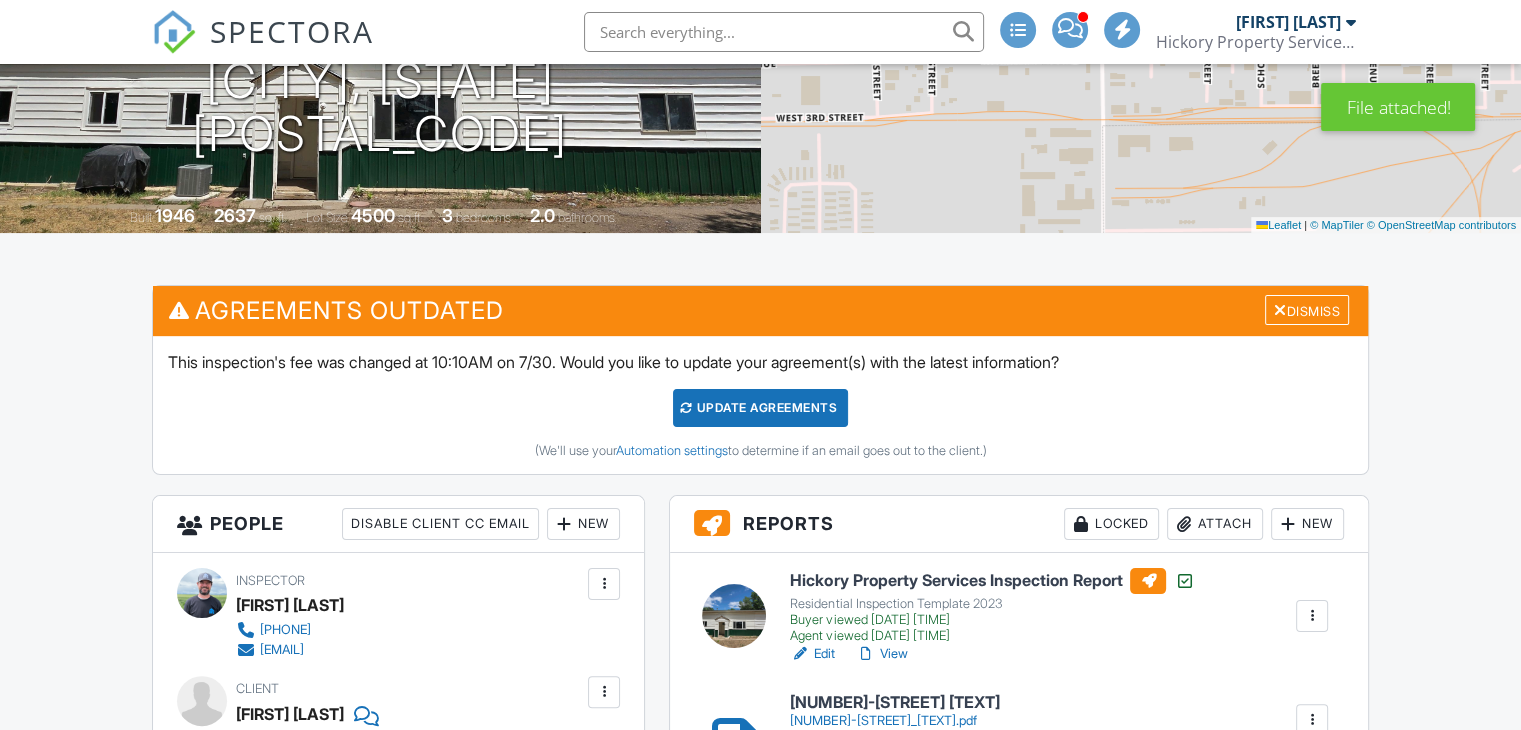 scroll, scrollTop: 354, scrollLeft: 0, axis: vertical 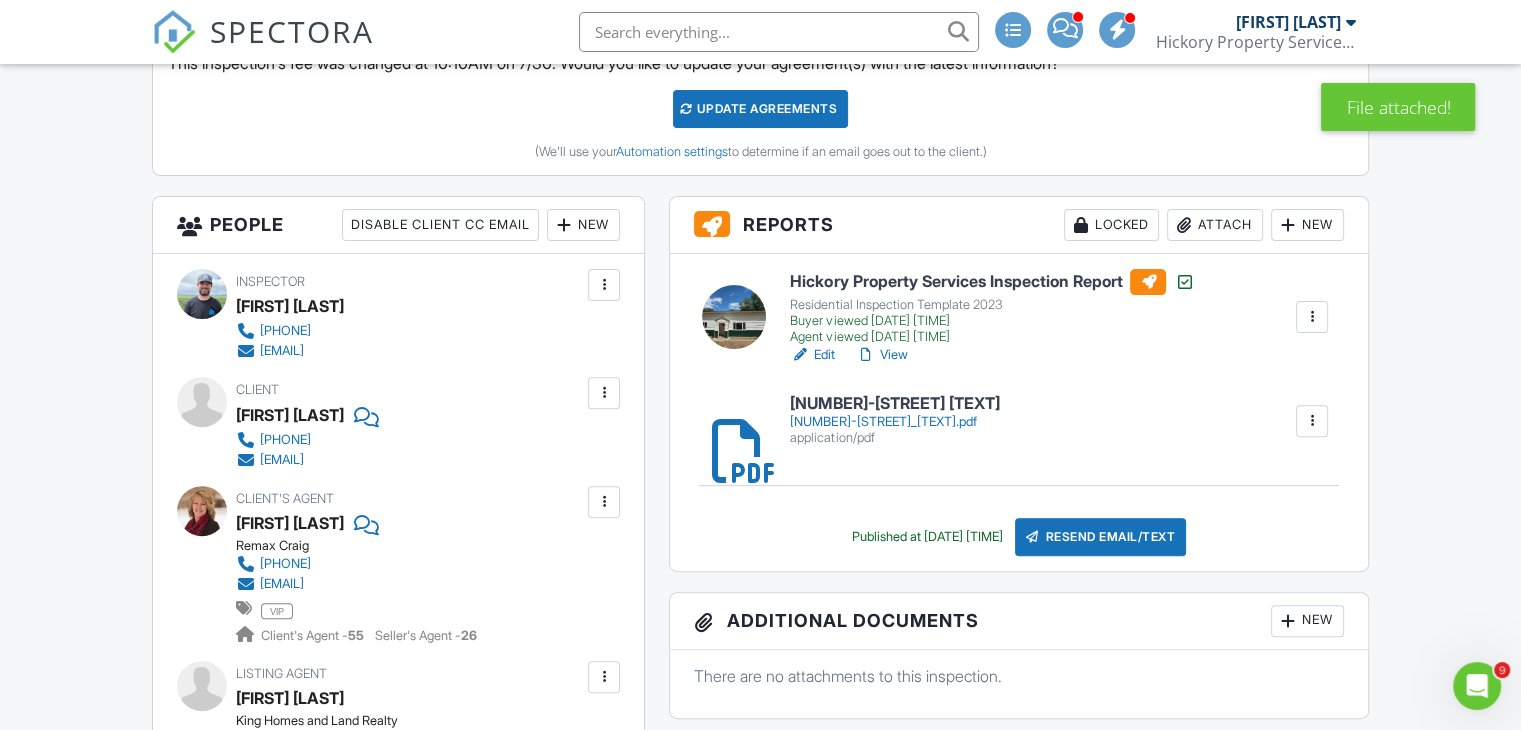 click on "Resend Email/Text" at bounding box center [1101, 537] 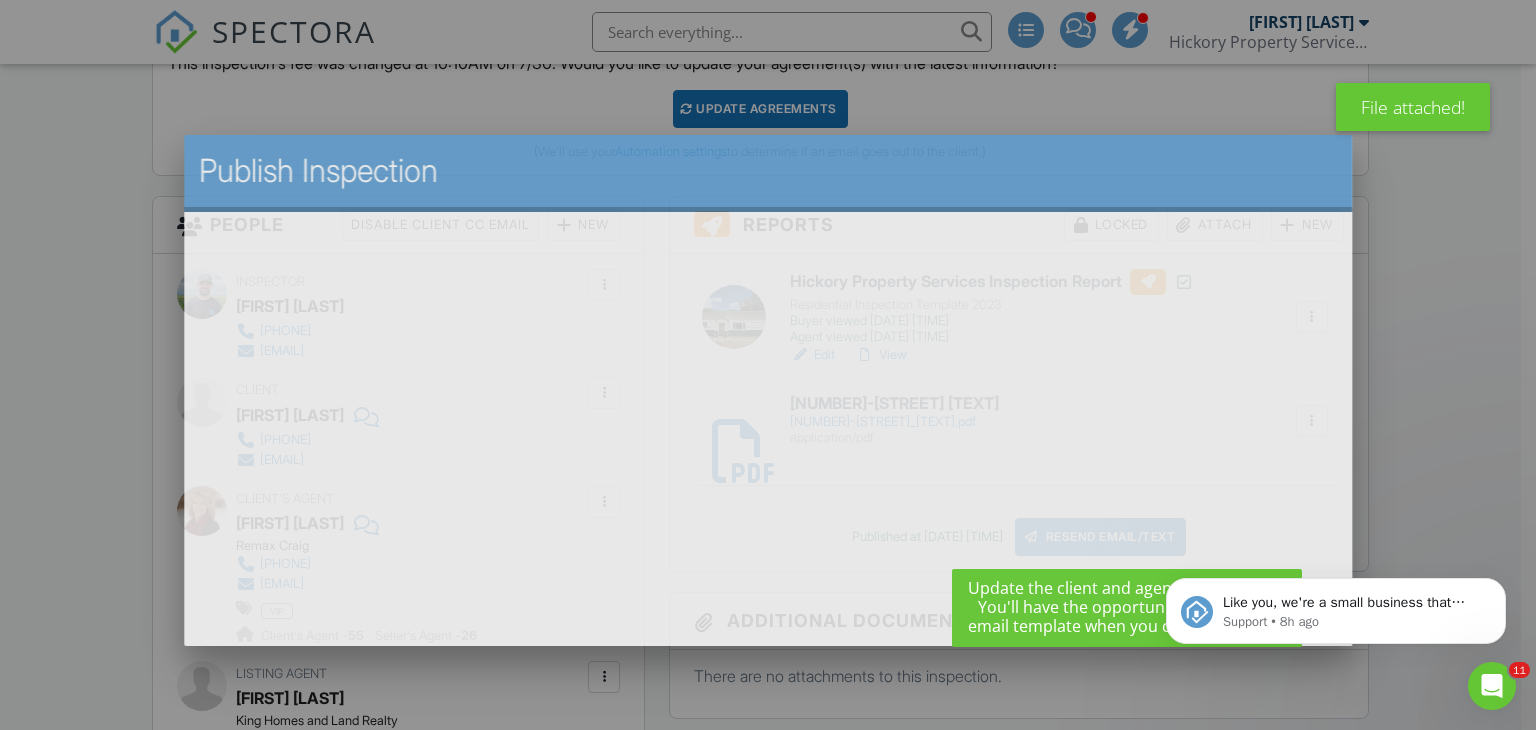 scroll, scrollTop: 0, scrollLeft: 0, axis: both 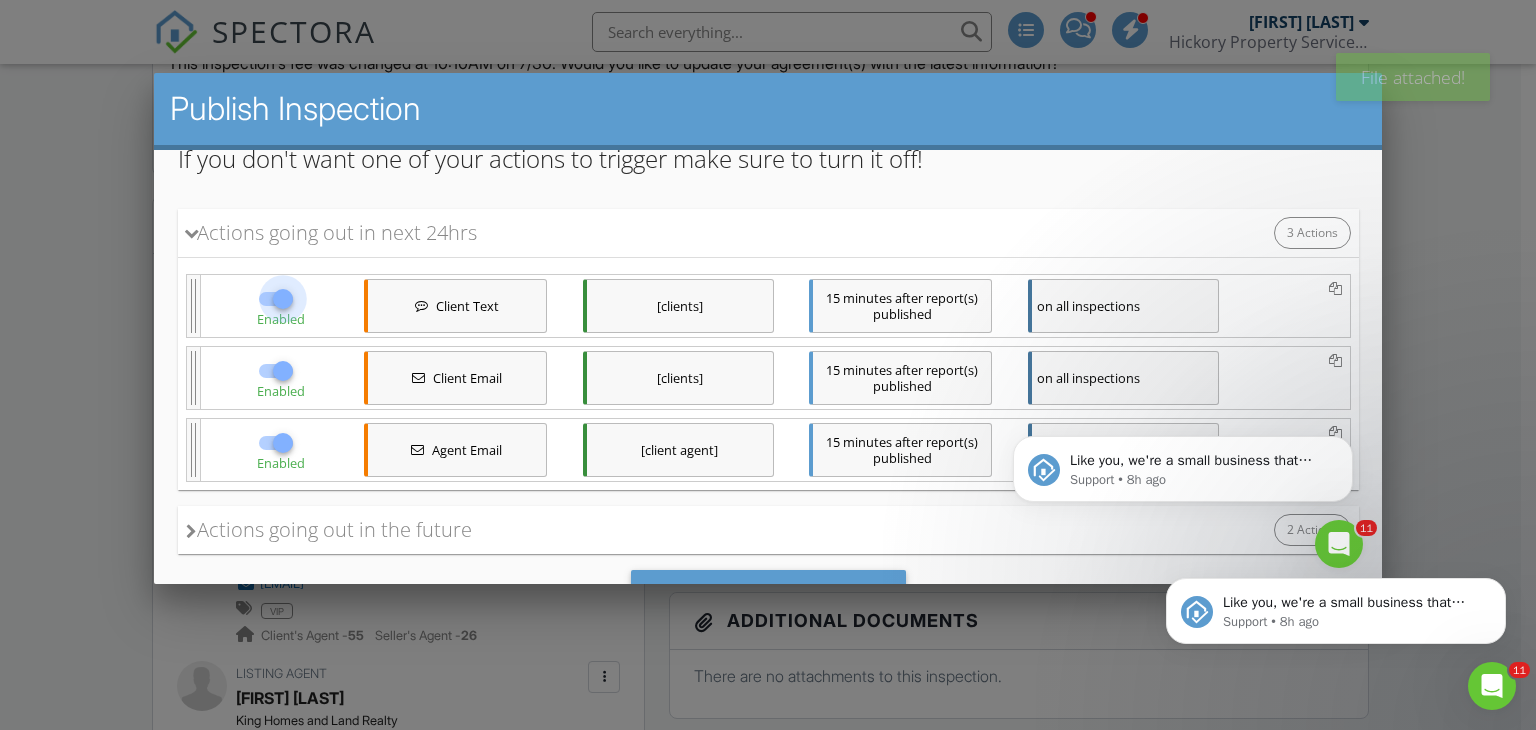 click at bounding box center [282, 299] 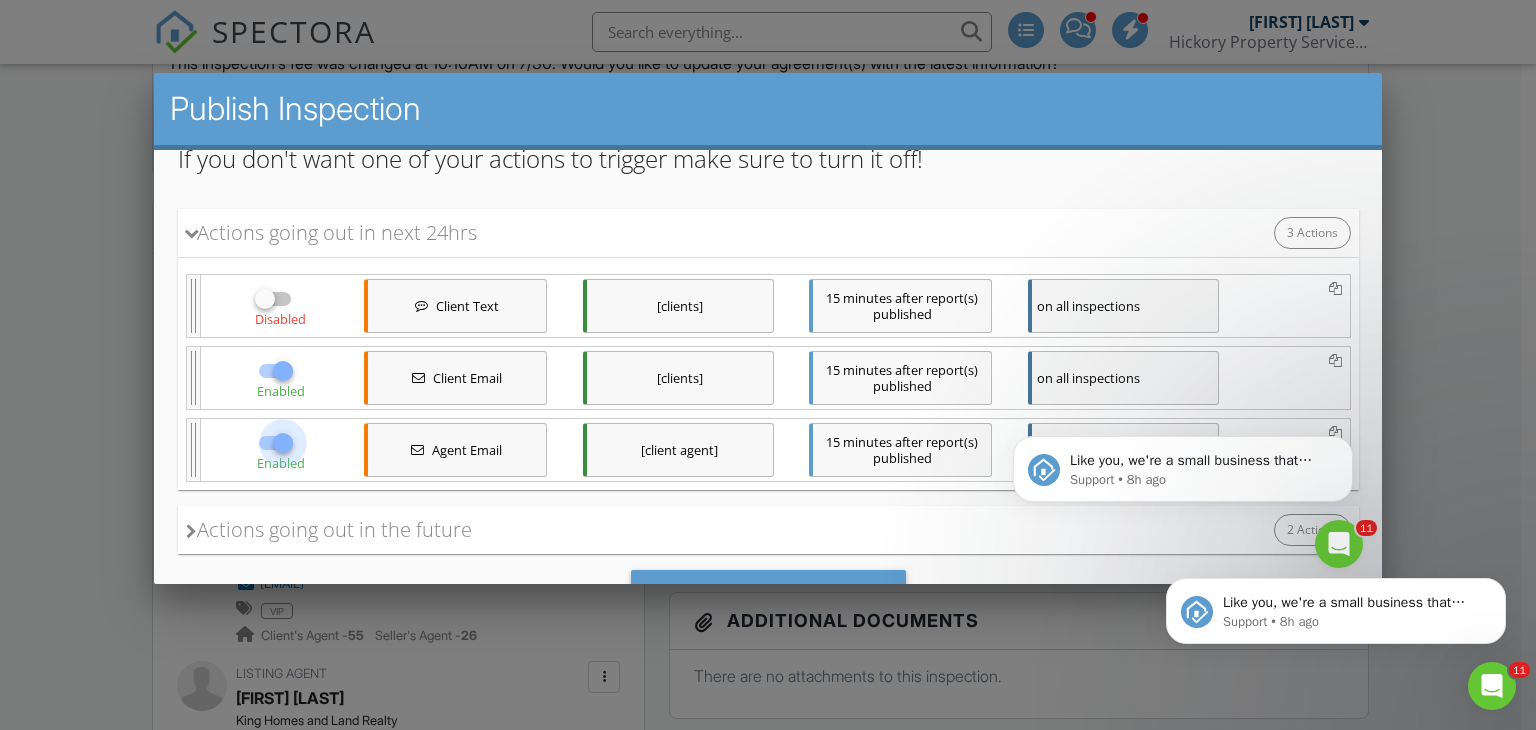 click at bounding box center [282, 443] 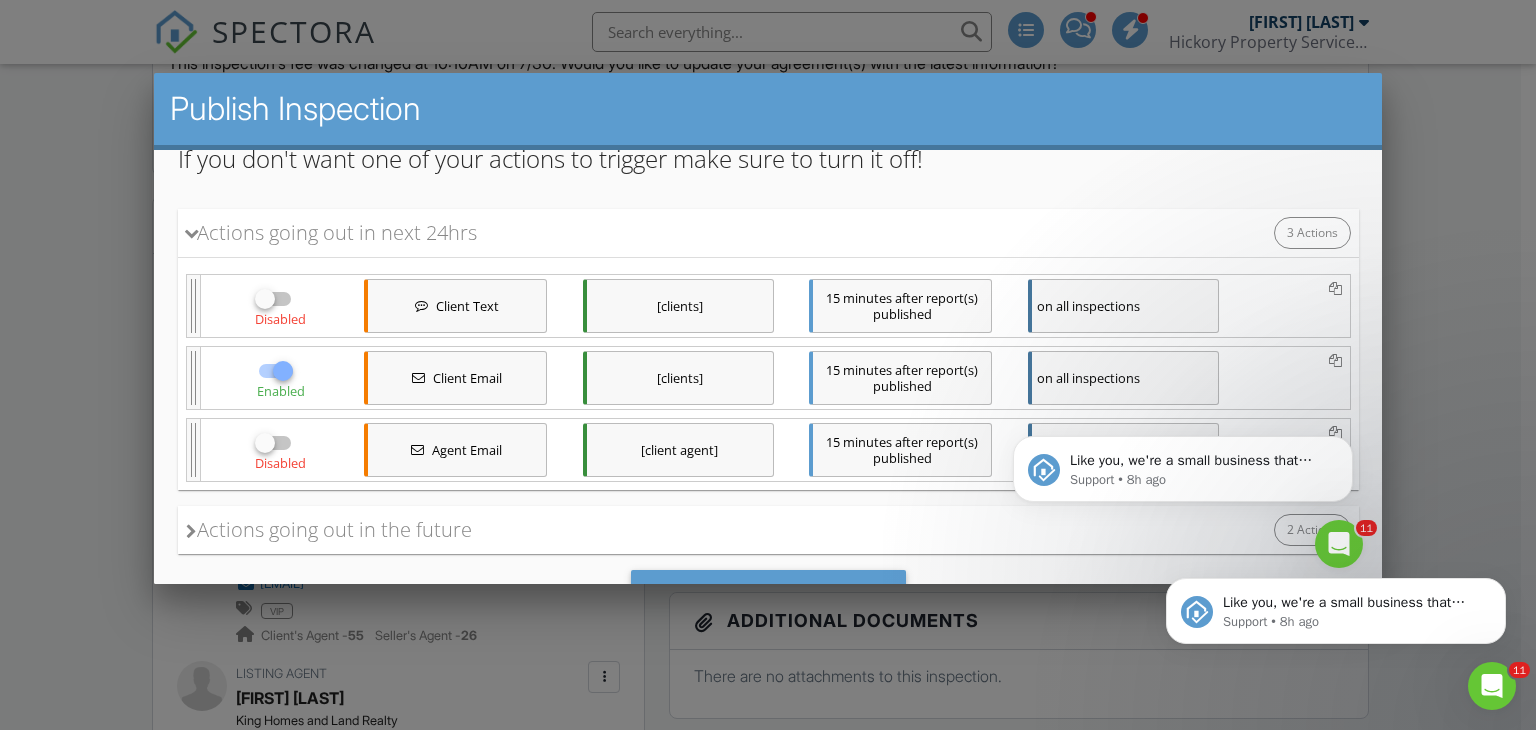 click on "Client Email" at bounding box center [466, 378] 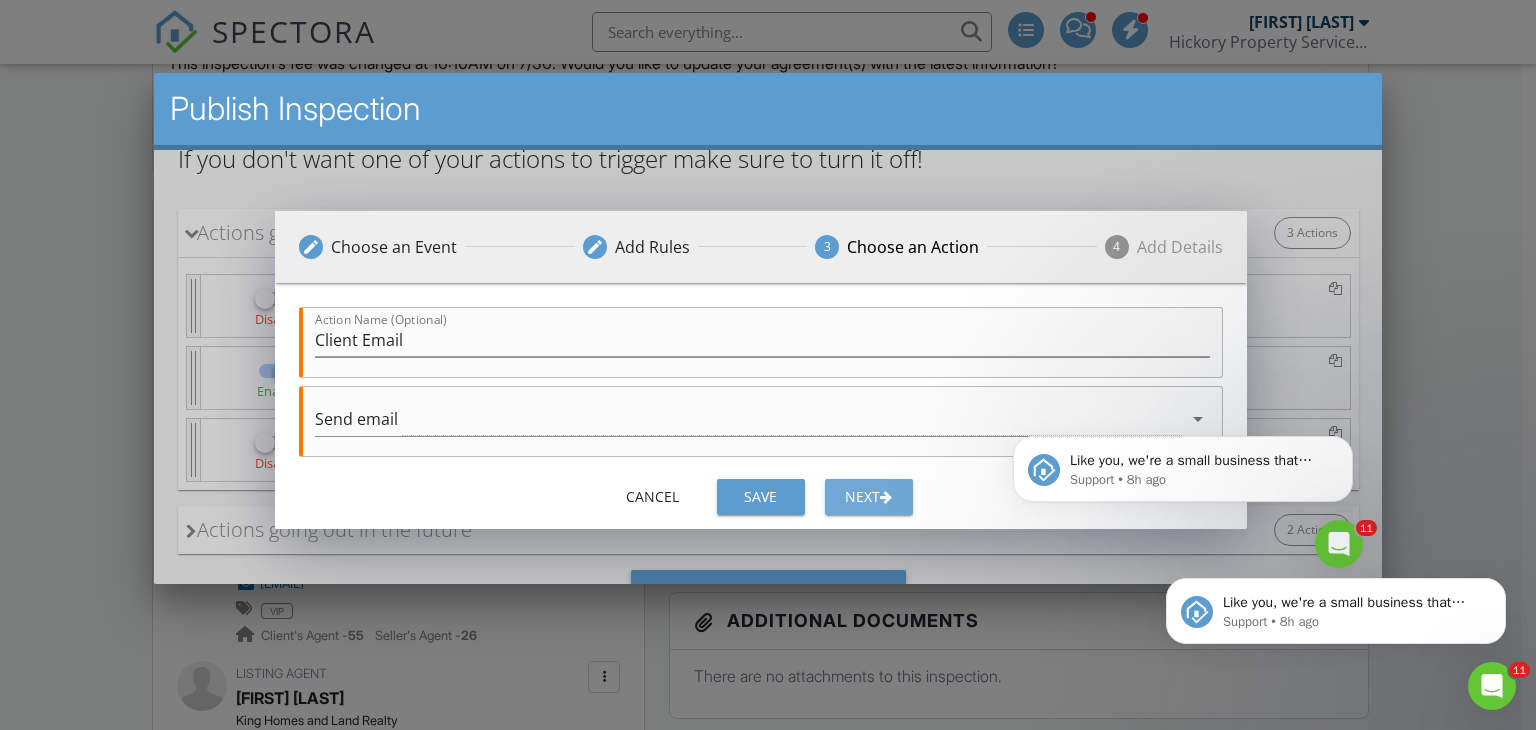 click on "Next" at bounding box center (868, 496) 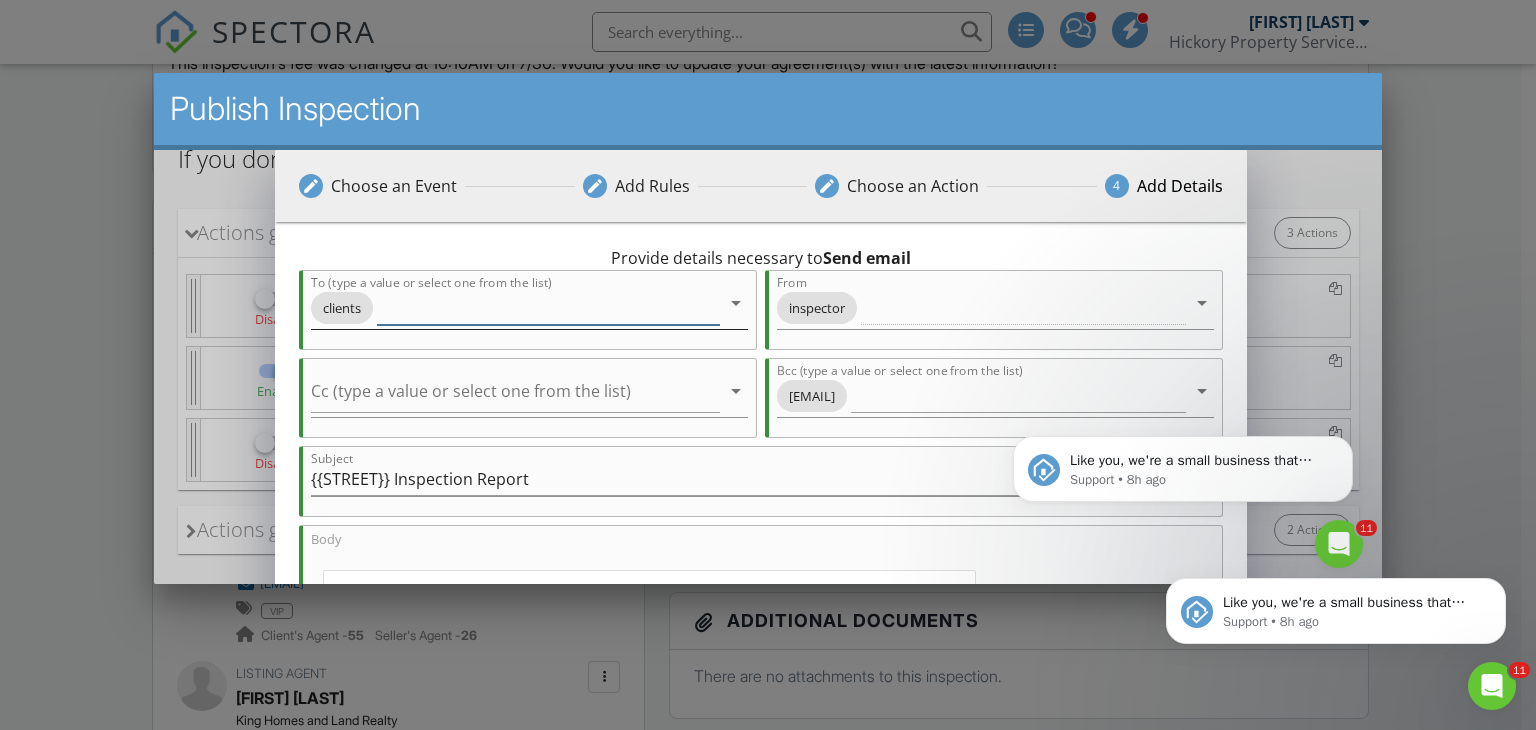 click on "arrow_drop_down" at bounding box center [735, 303] 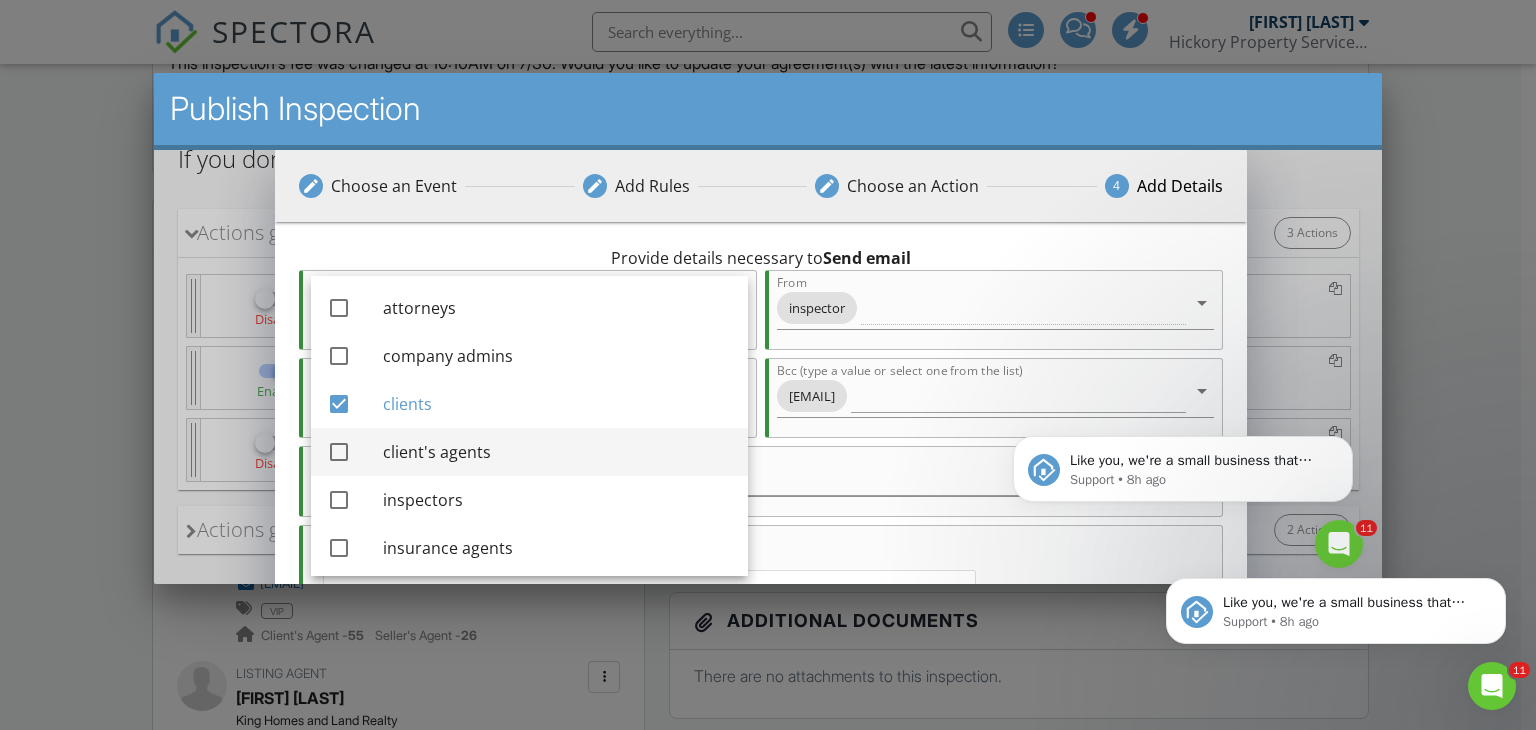 click at bounding box center (338, 452) 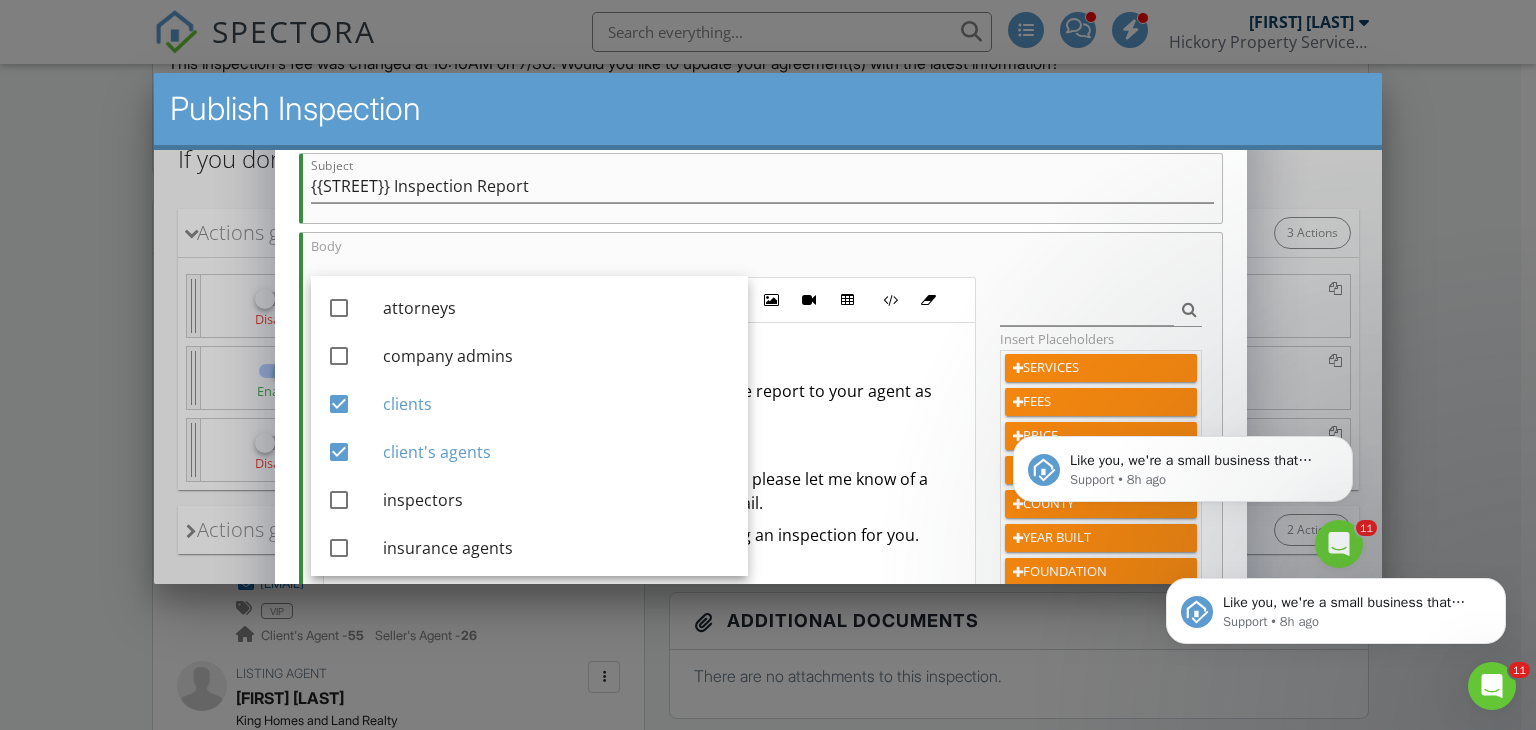 scroll, scrollTop: 612, scrollLeft: 0, axis: vertical 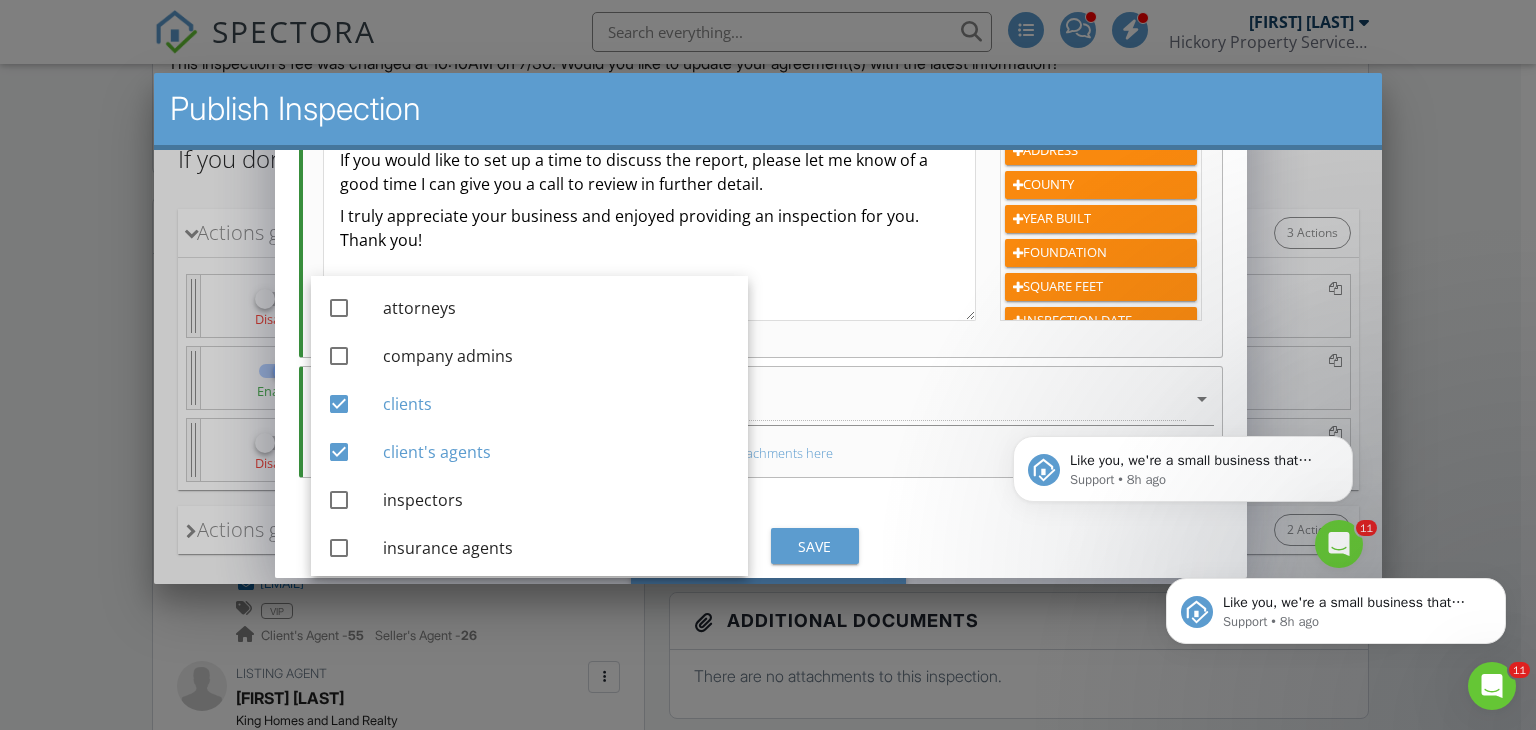 click on "Save" at bounding box center [814, 546] 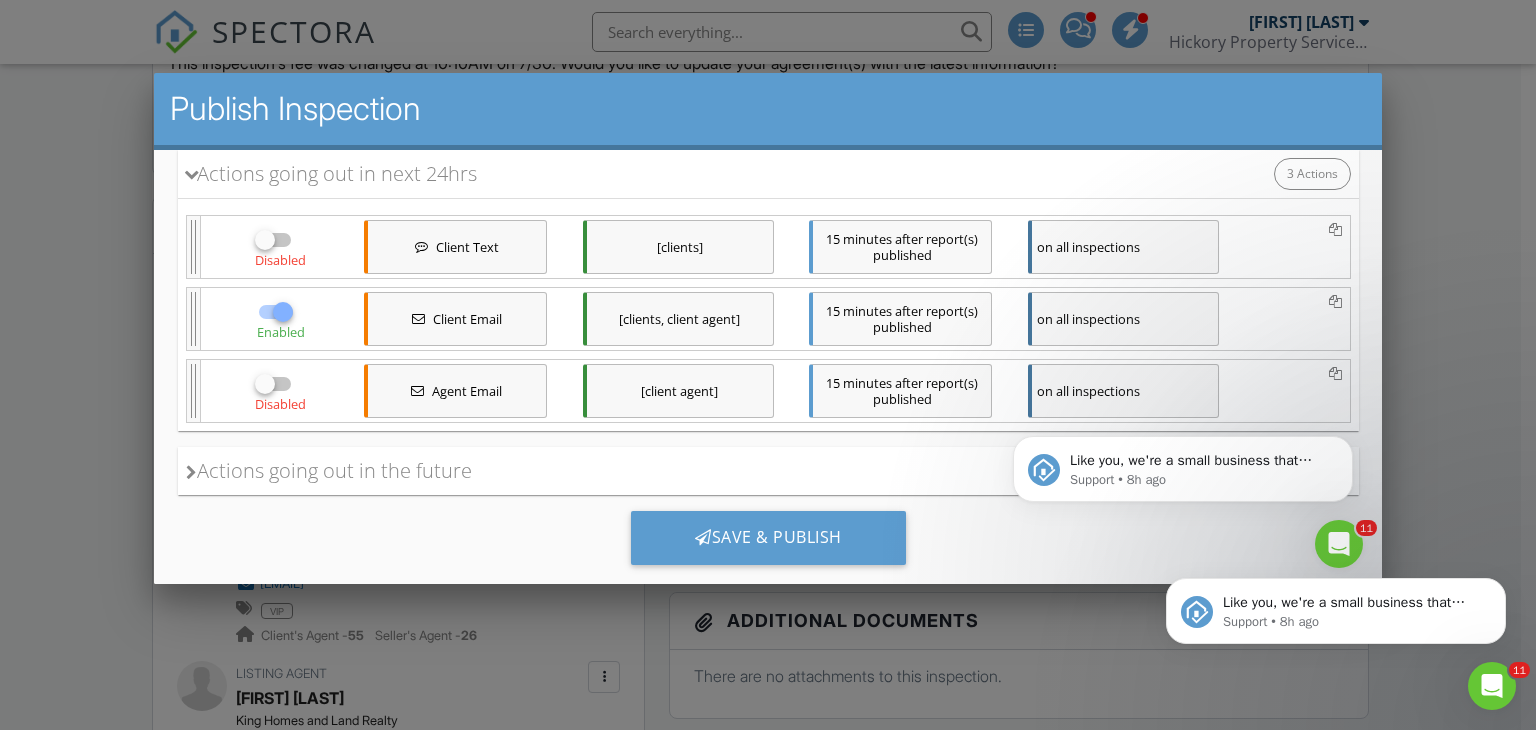 scroll, scrollTop: 288, scrollLeft: 0, axis: vertical 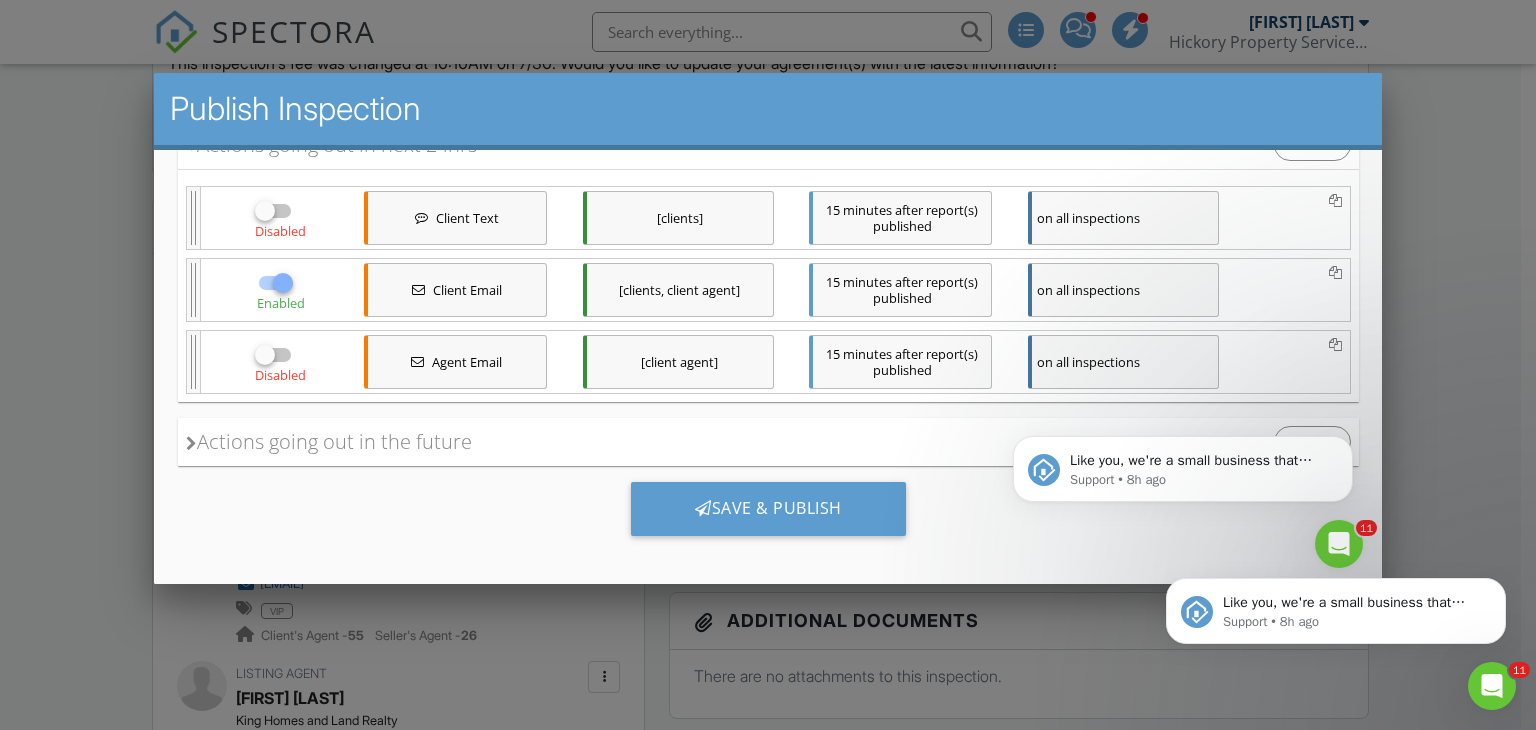 click on "Client Email" at bounding box center (454, 290) 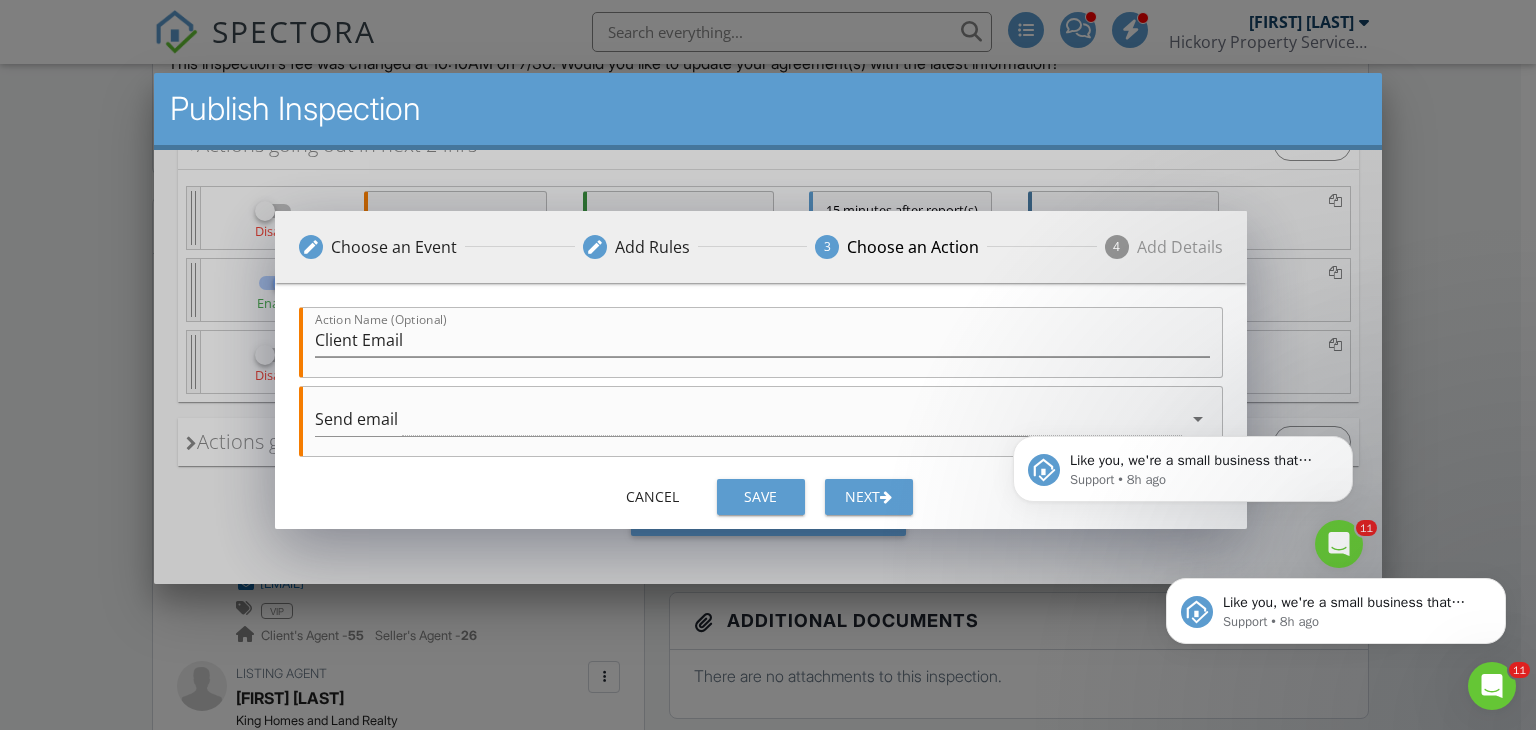 click on "Next" at bounding box center [868, 497] 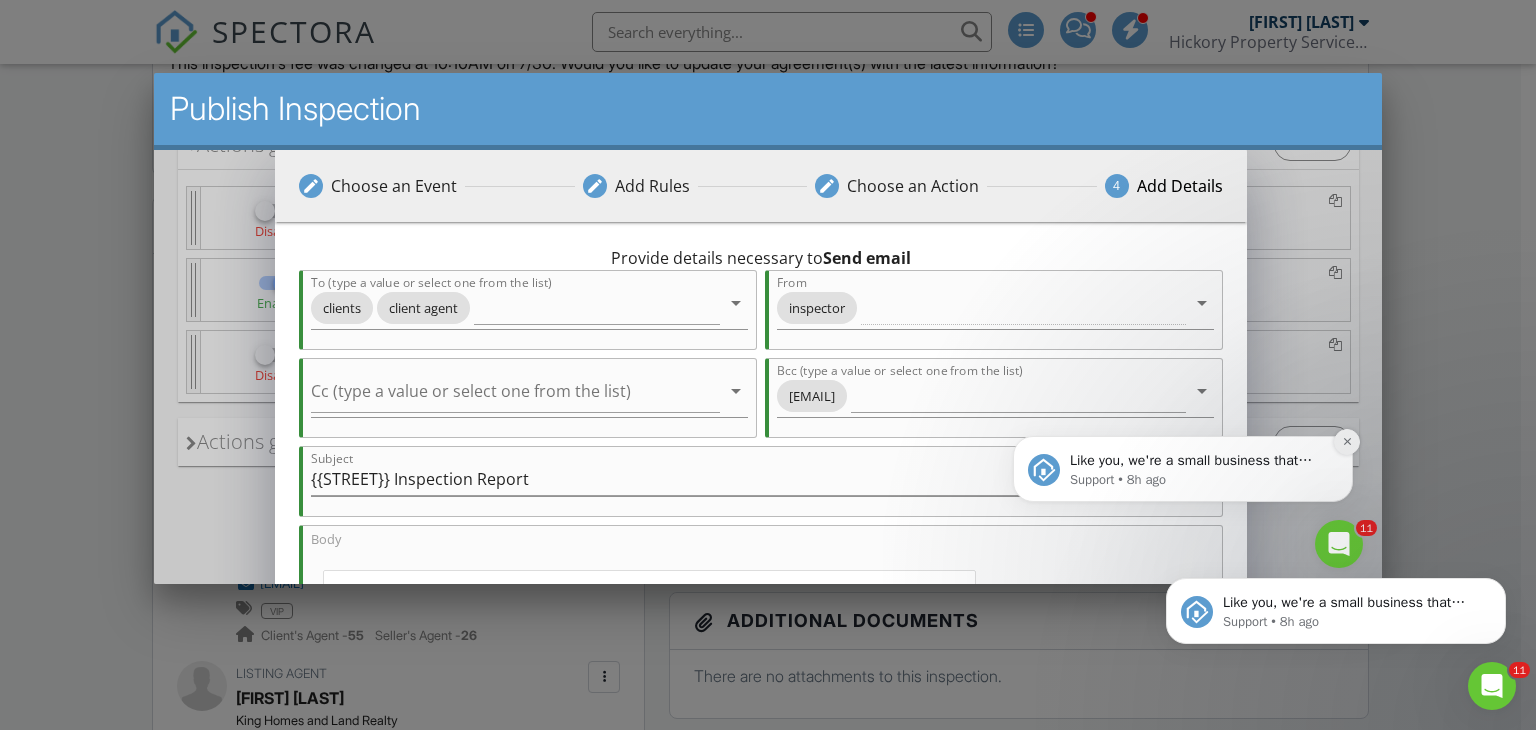 click 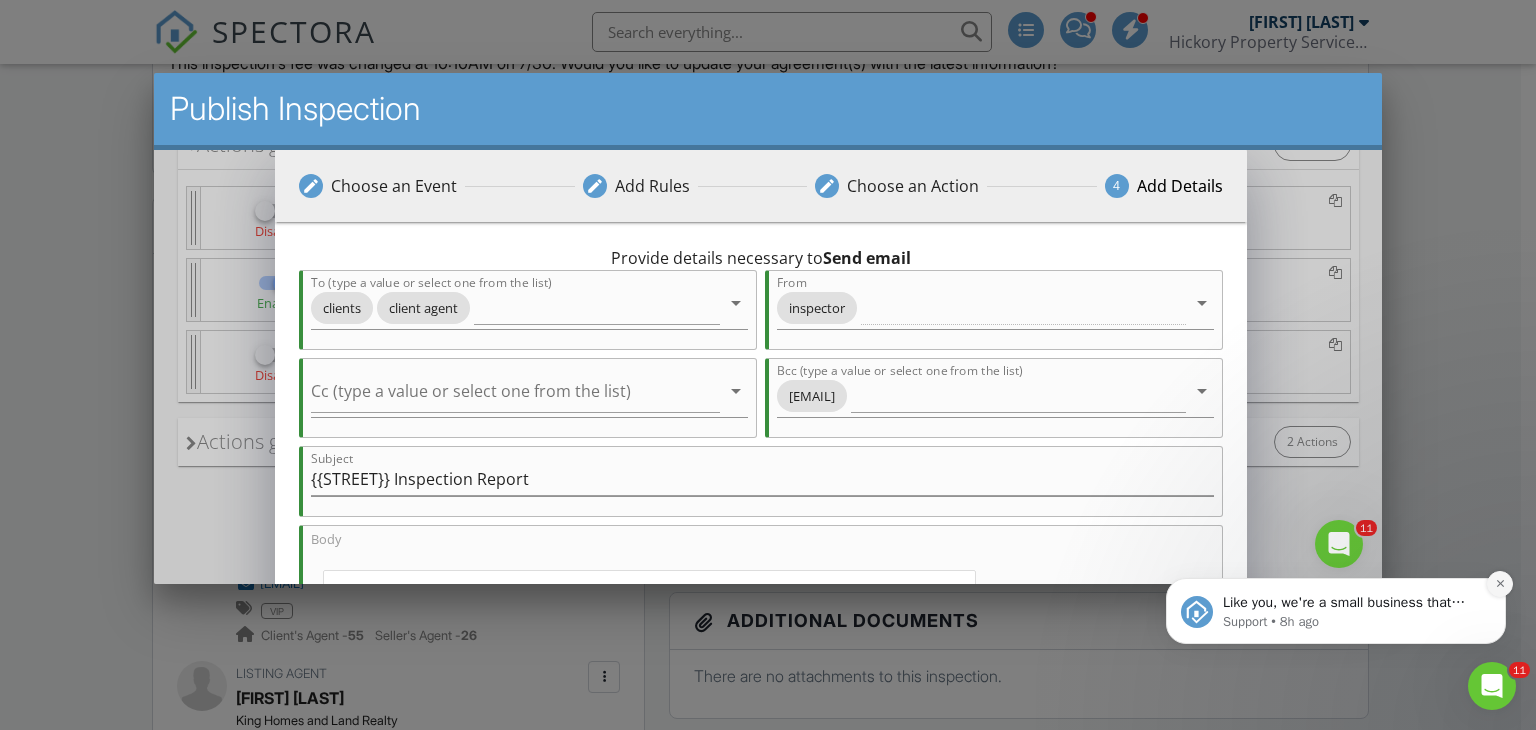 click 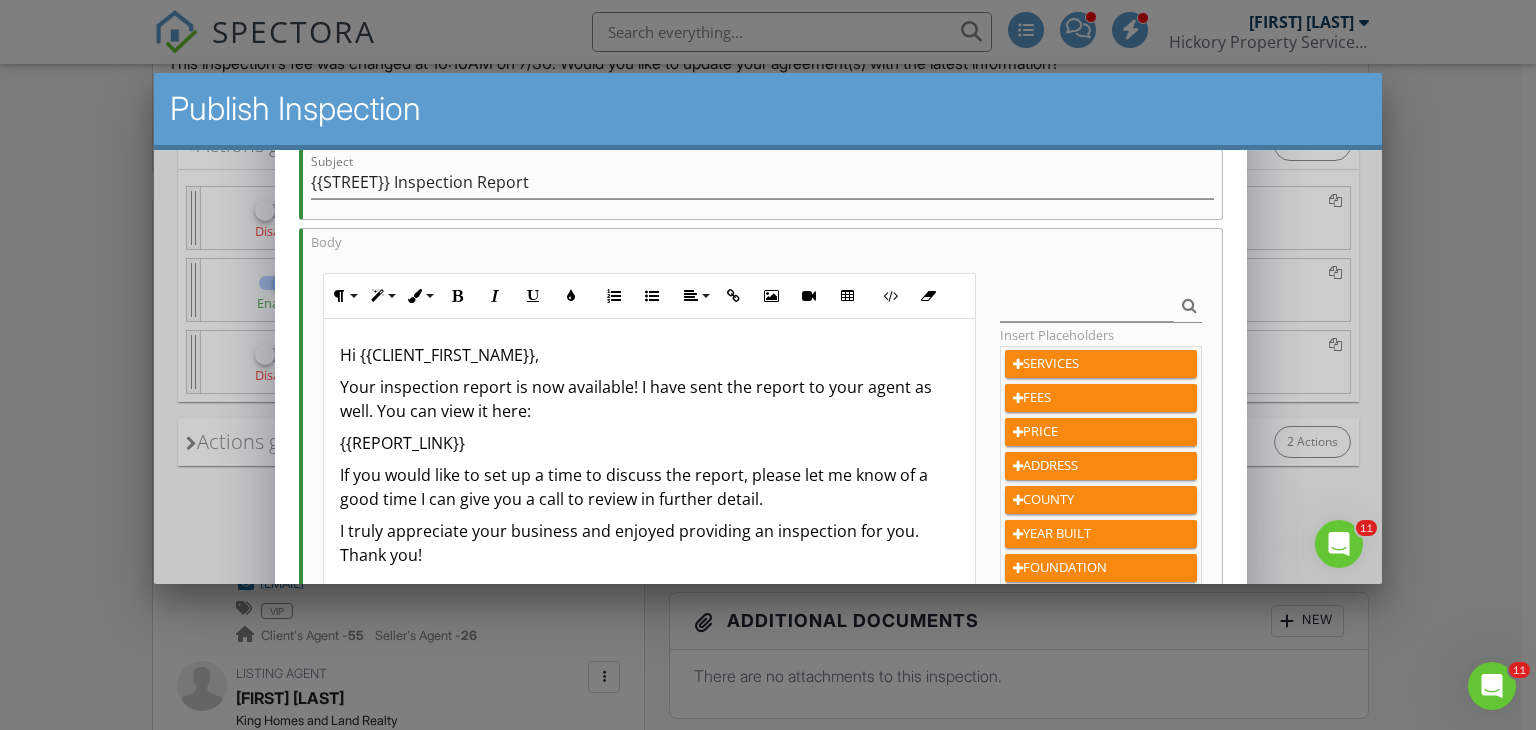 scroll, scrollTop: 300, scrollLeft: 0, axis: vertical 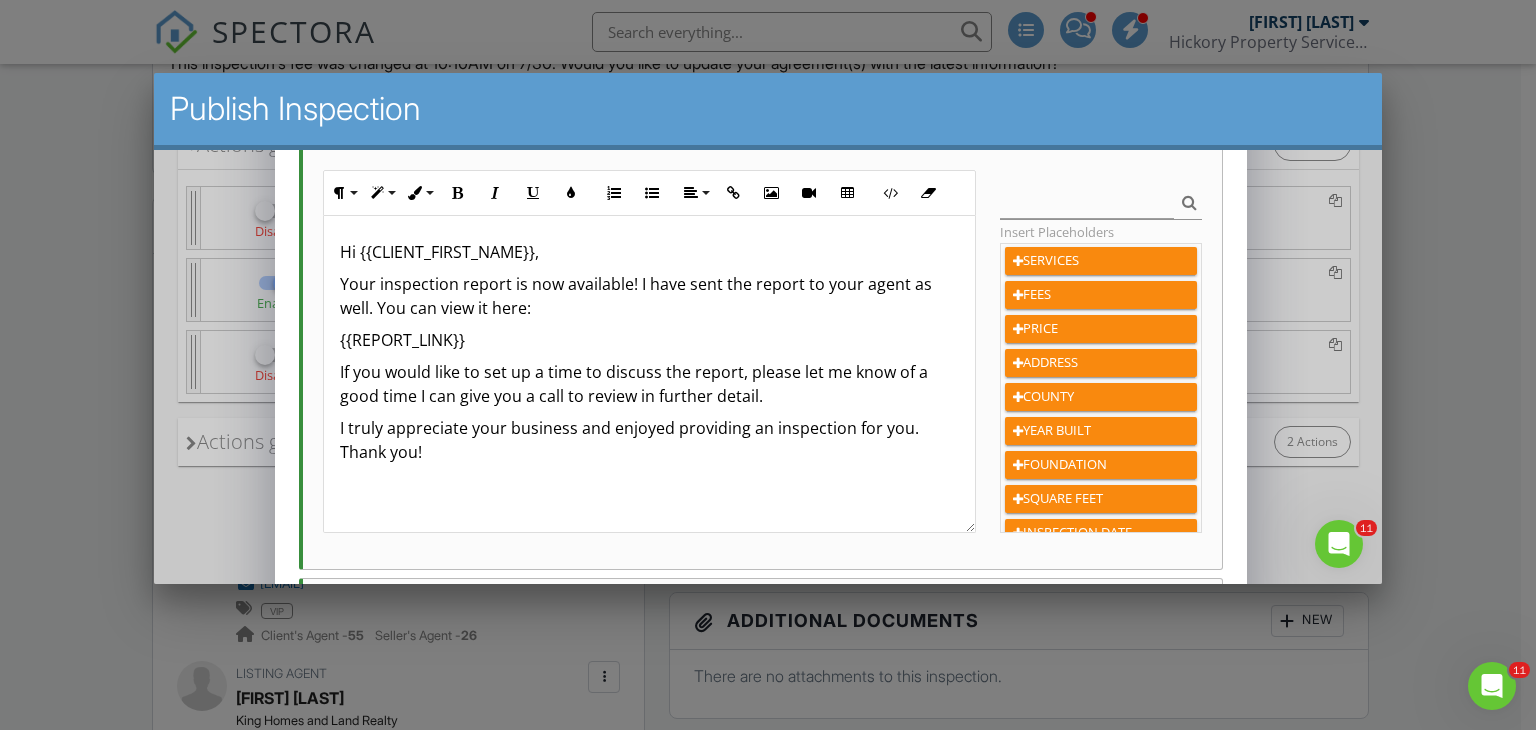 click on "Your inspection report is now available! I have sent the report to your agent as well. You can view it here:" at bounding box center [648, 296] 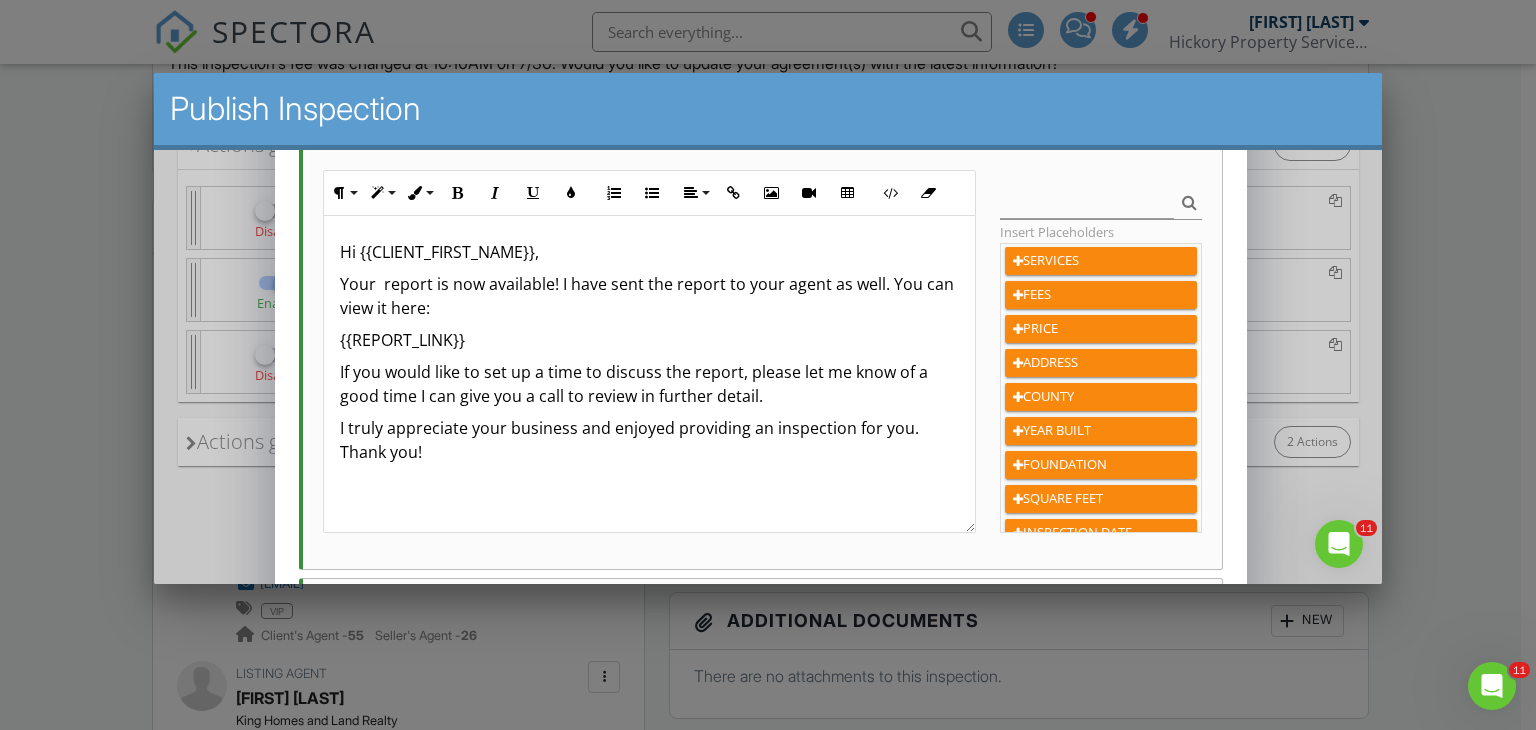 type 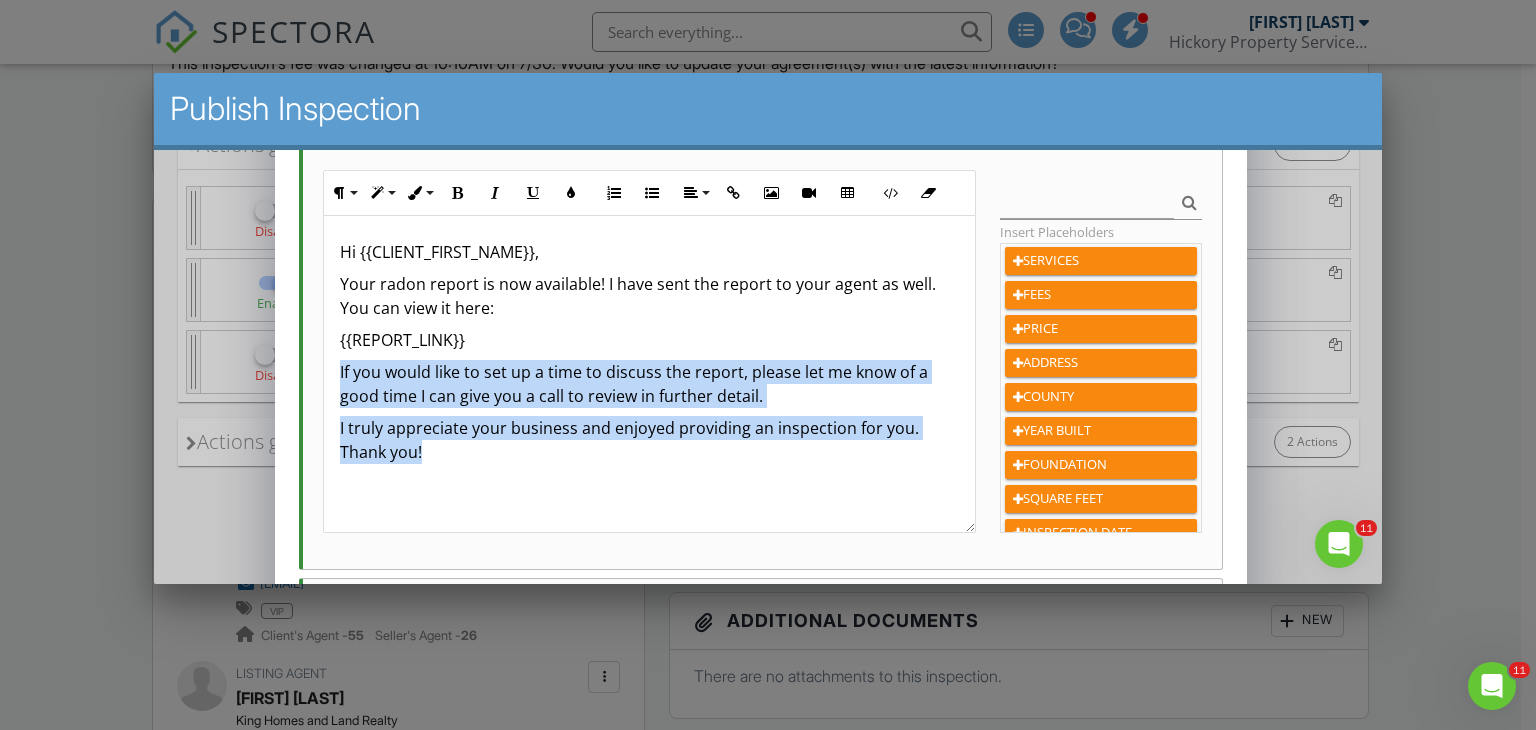 drag, startPoint x: 425, startPoint y: 449, endPoint x: 337, endPoint y: 360, distance: 125.1599 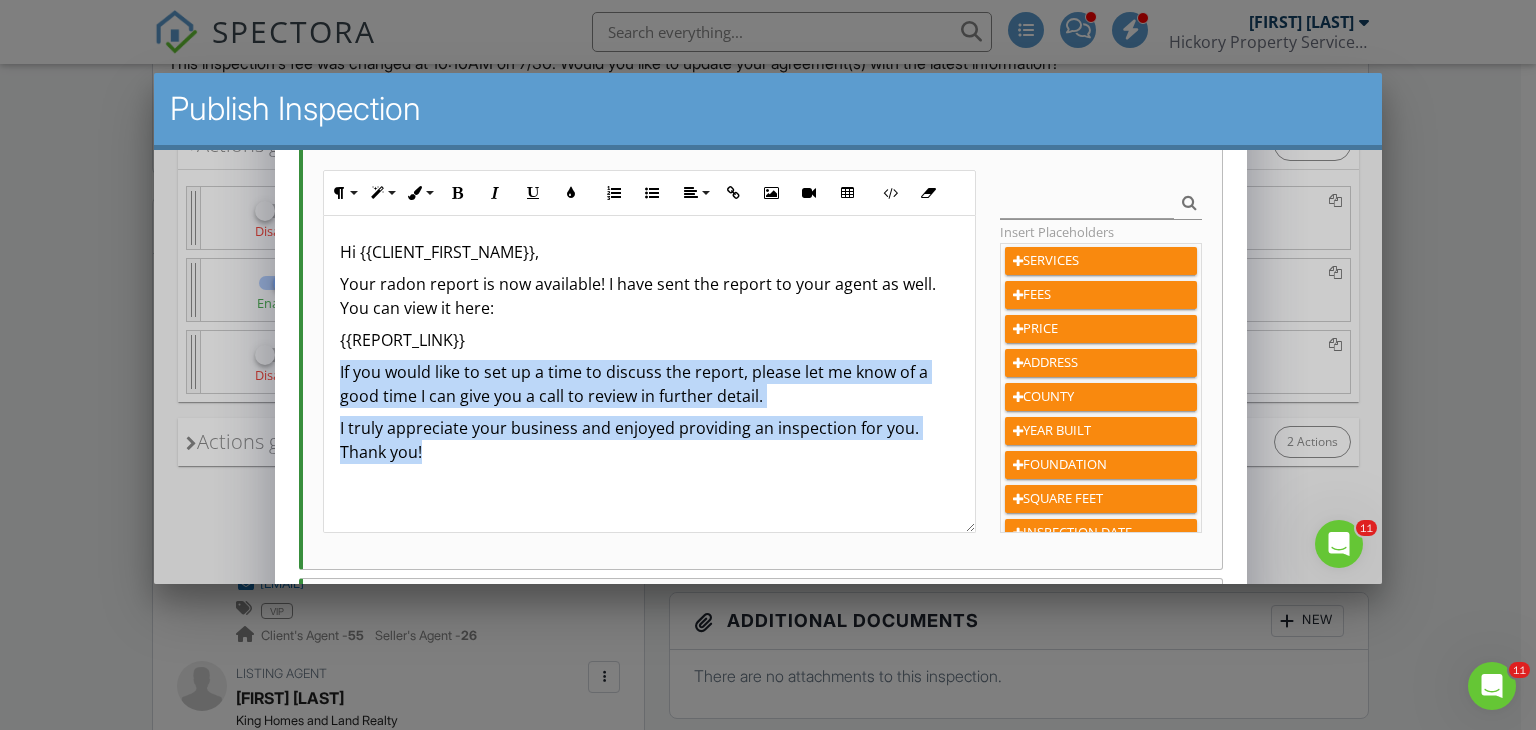 click on "Hi {{CLIENT_FIRST_NAME}}, Your radon report is now available! I have sent the report to your agent as well. You can view it here: {{REPORT_LINK}} If you would like to set up a time to discuss the report, please let me know of a good time I can give you a call to review in further detail.  I truly appreciate your business and enjoyed providing an inspection for you. Thank you!" at bounding box center (648, 374) 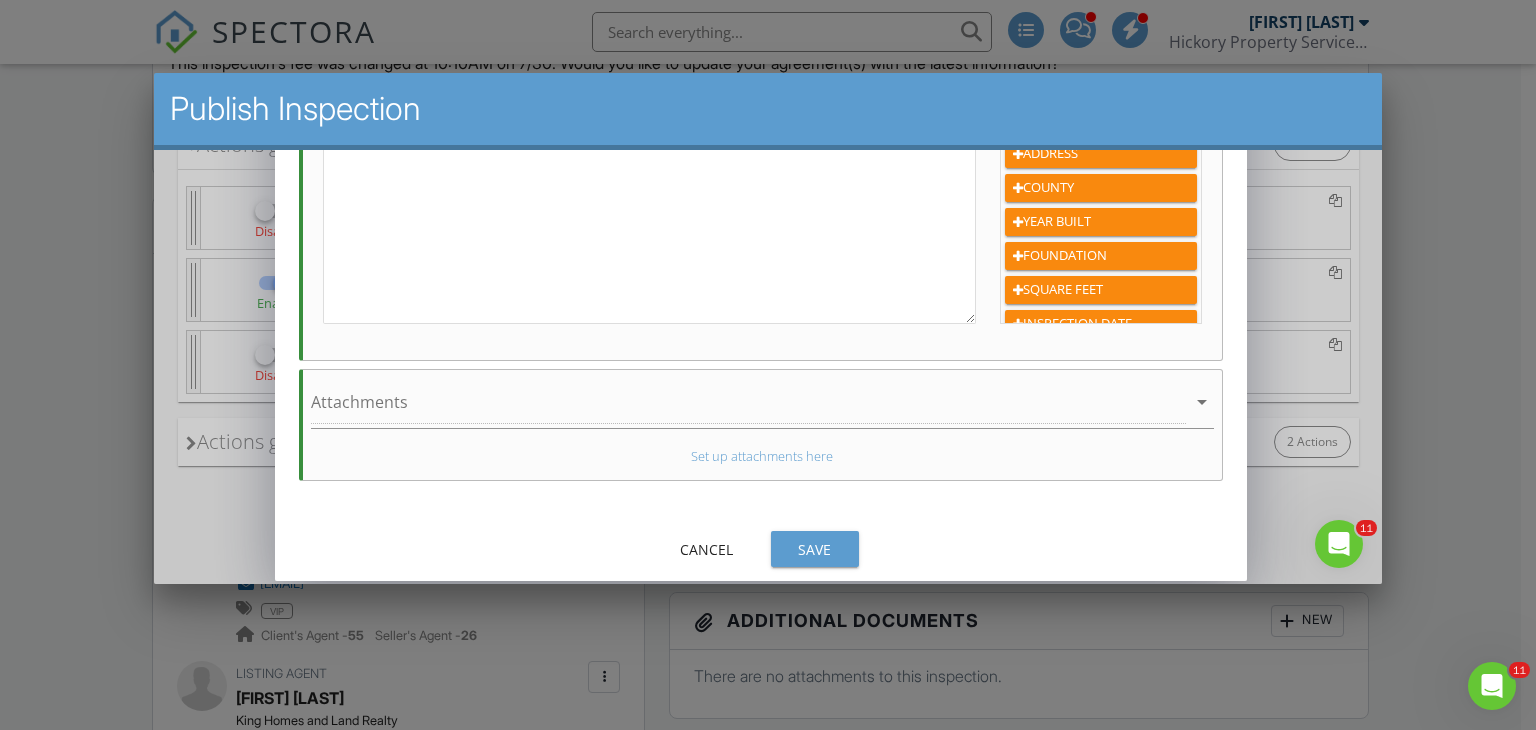 scroll, scrollTop: 612, scrollLeft: 0, axis: vertical 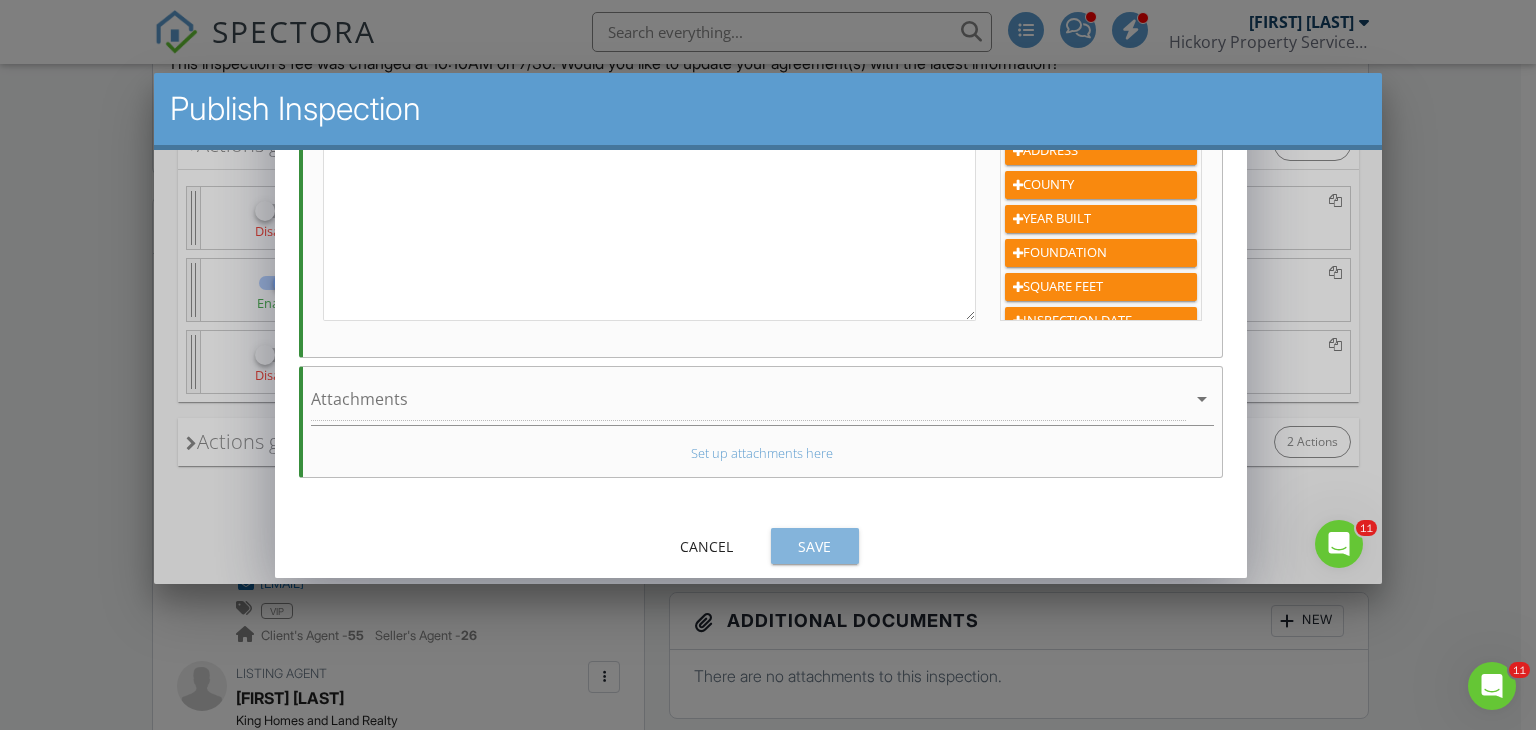 click on "Save" at bounding box center [814, 546] 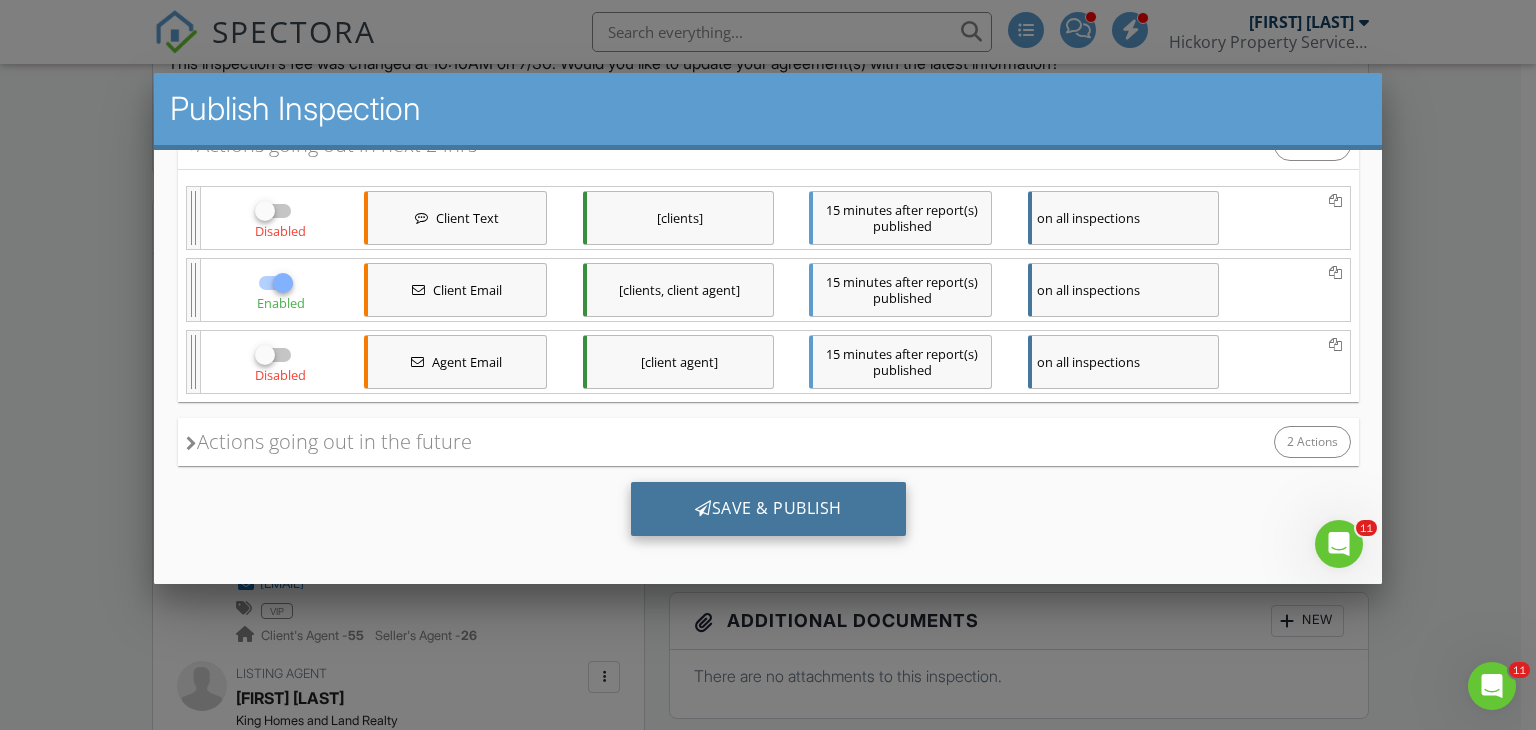 click on "Save & Publish" at bounding box center [767, 509] 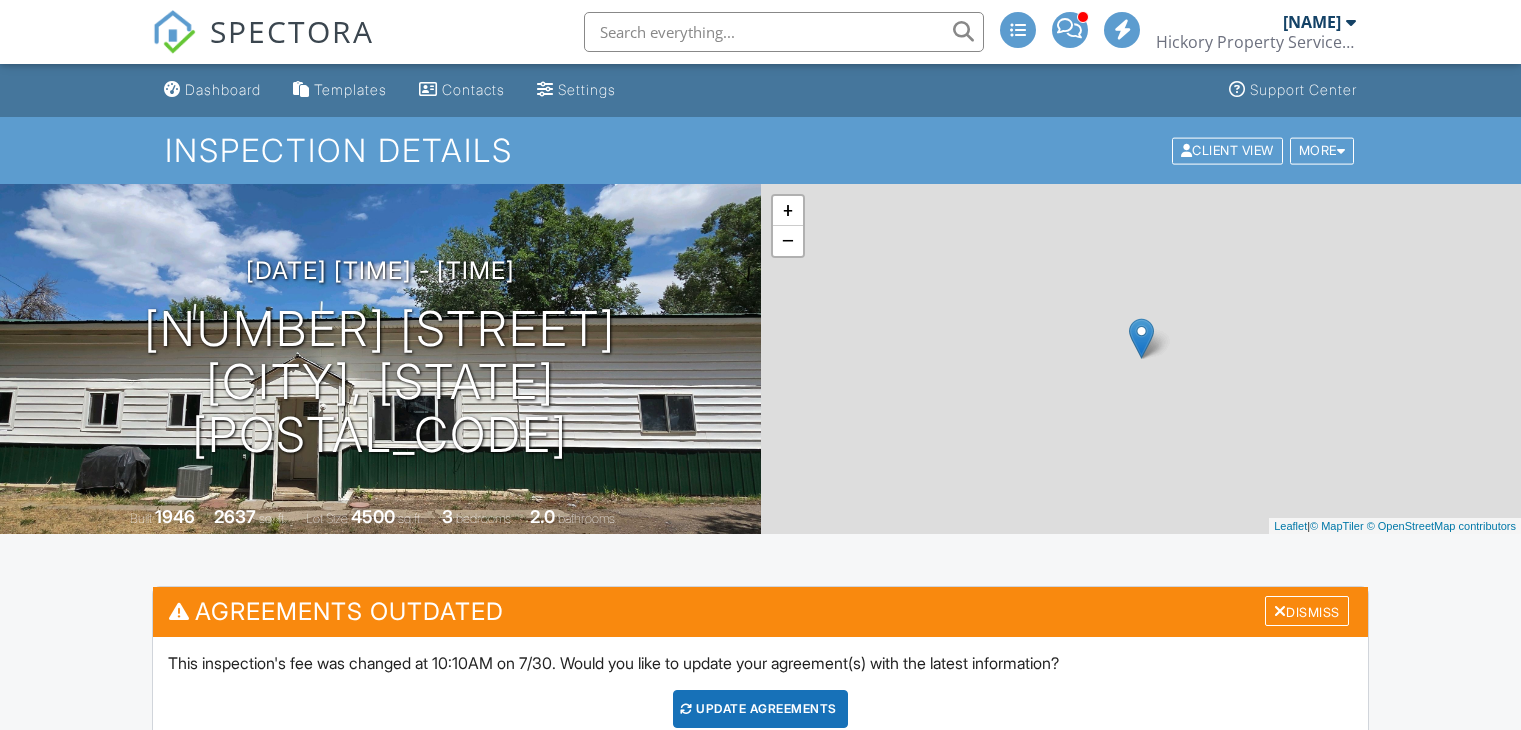 scroll, scrollTop: 0, scrollLeft: 0, axis: both 